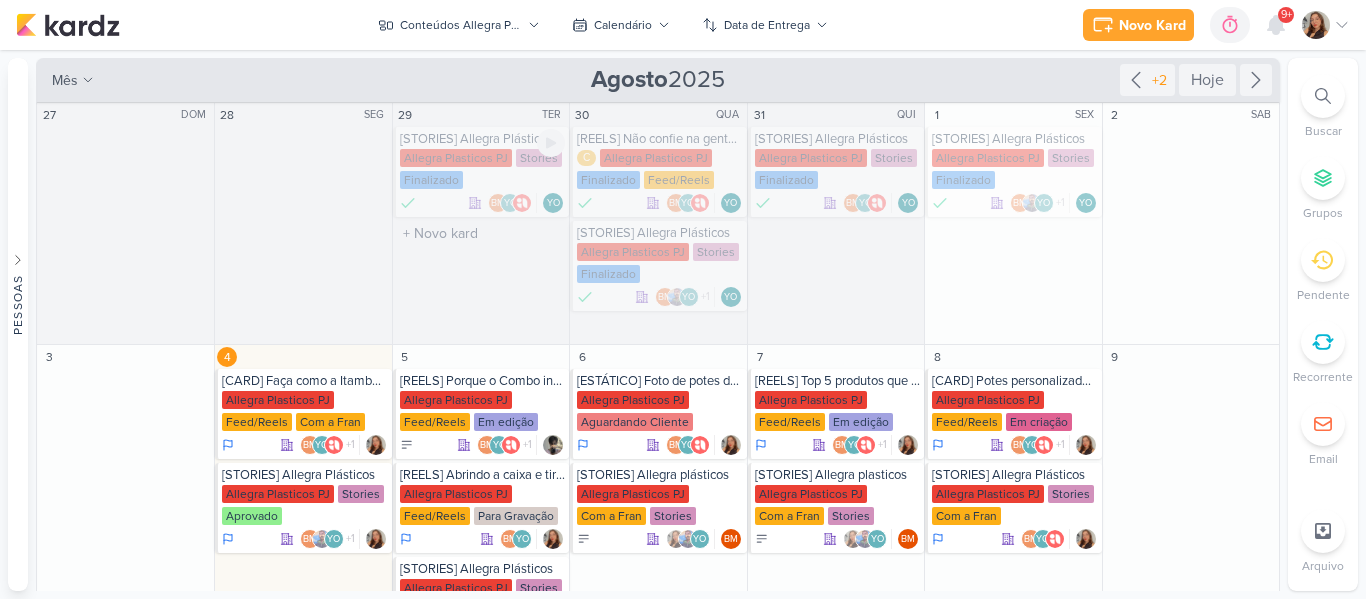 scroll, scrollTop: 0, scrollLeft: 0, axis: both 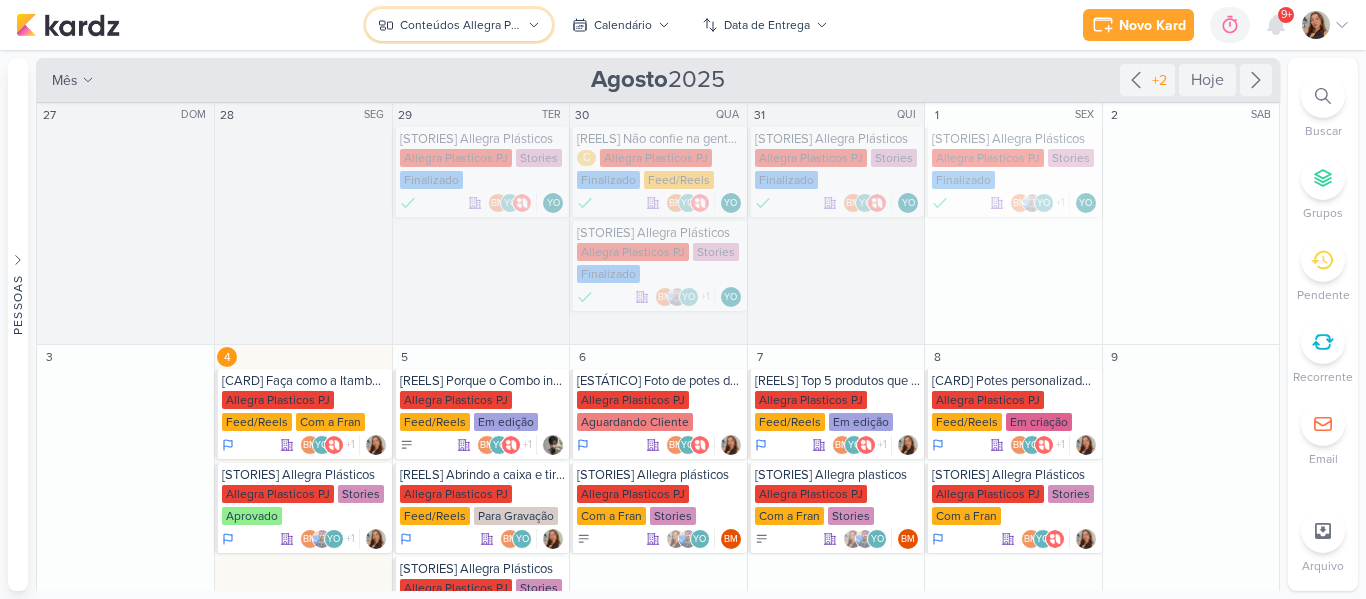 click on "Conteúdos Allegra Plásticos" at bounding box center (458, 25) 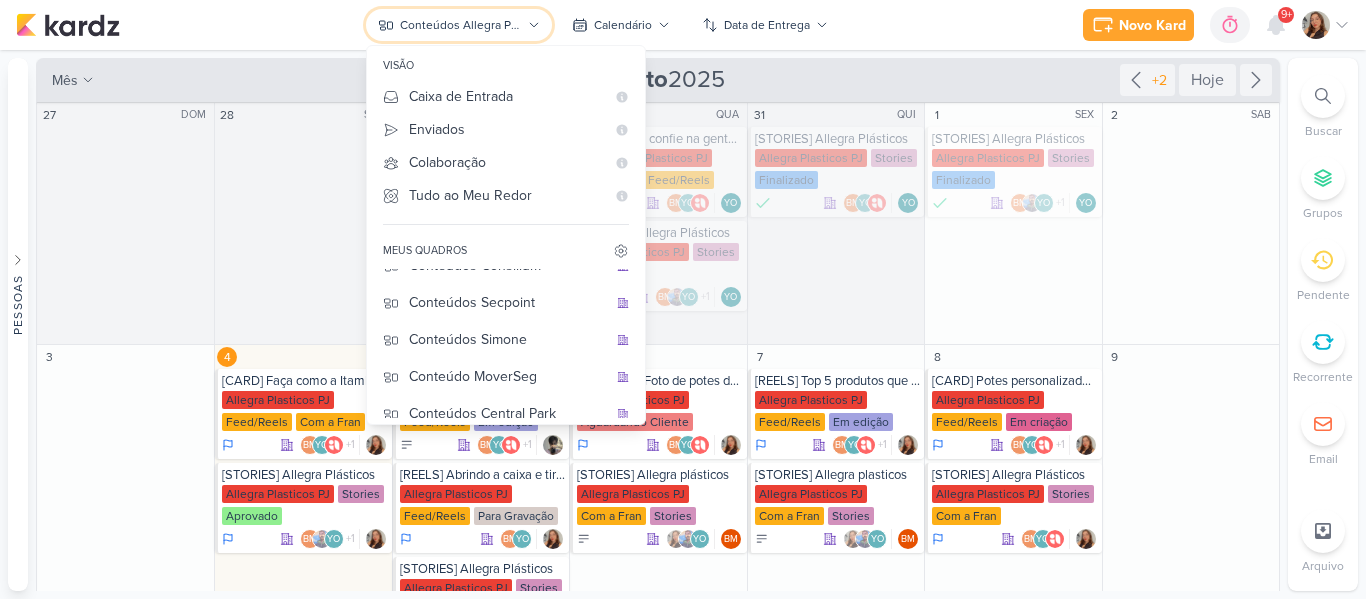 scroll, scrollTop: 181, scrollLeft: 0, axis: vertical 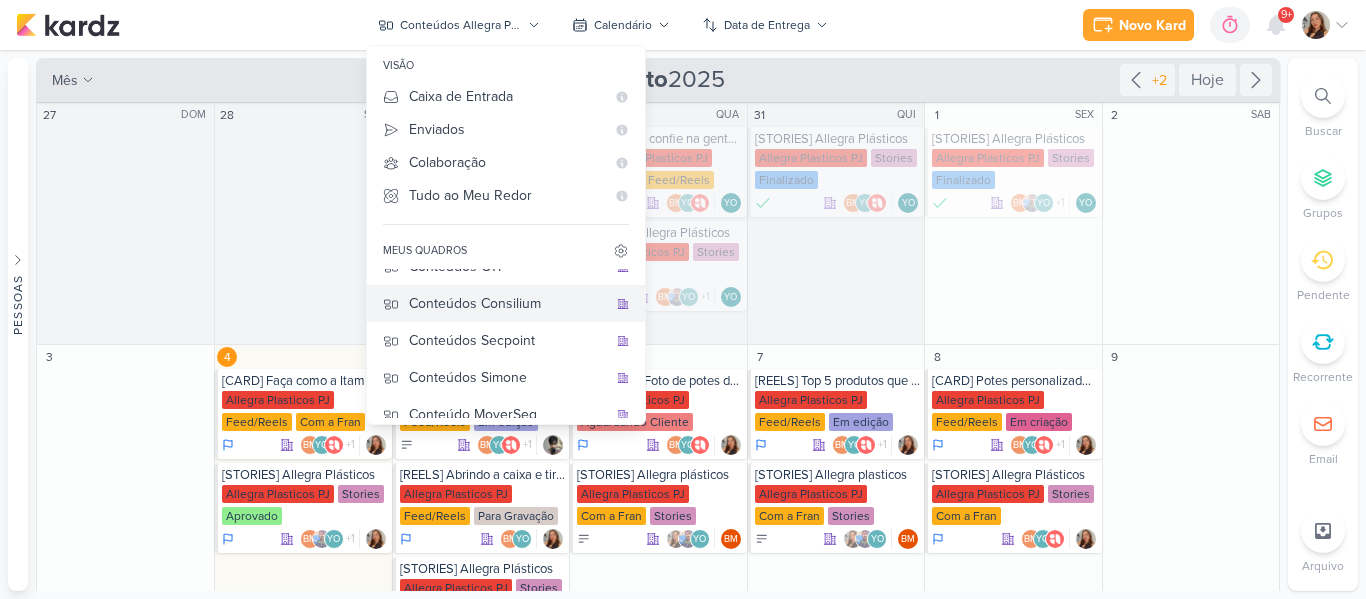 click on "Conteúdos Consilium" at bounding box center (508, 303) 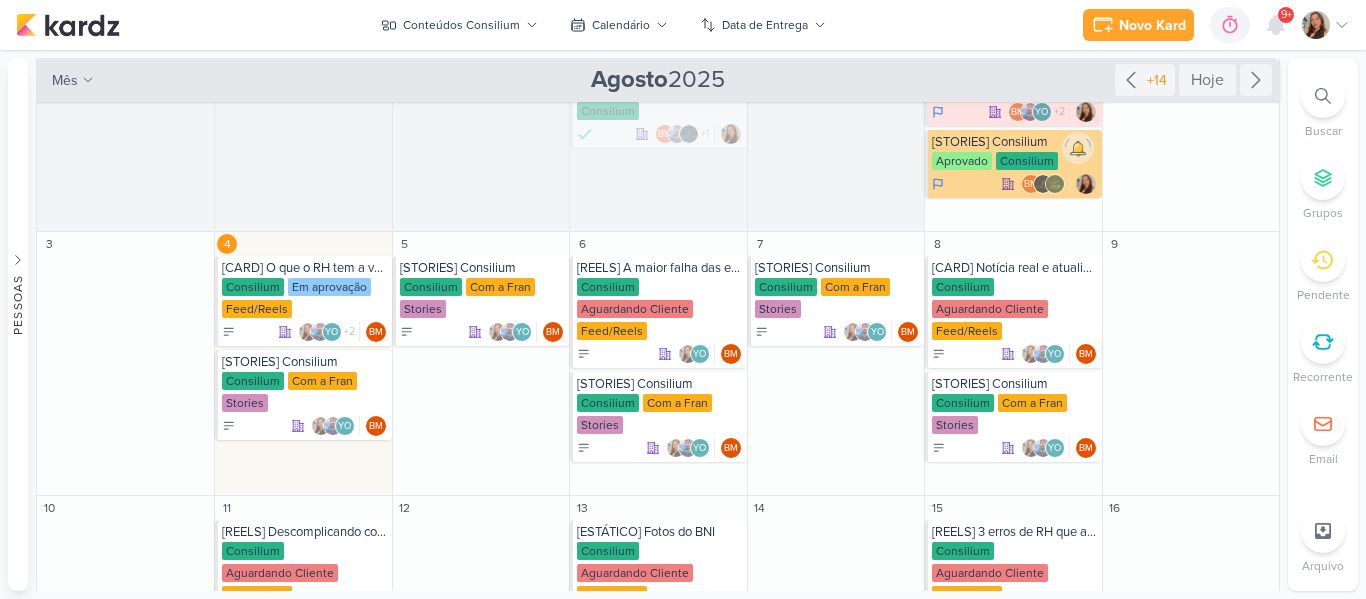 scroll, scrollTop: 142, scrollLeft: 0, axis: vertical 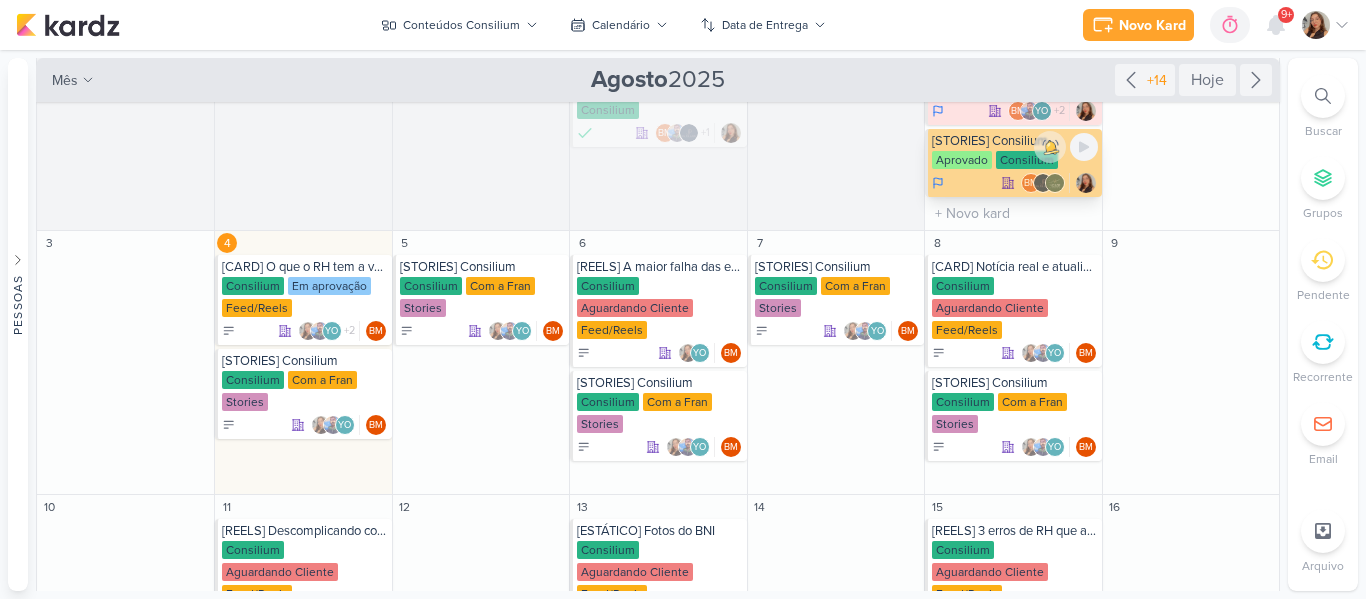 click on "Consilium" at bounding box center [1027, 160] 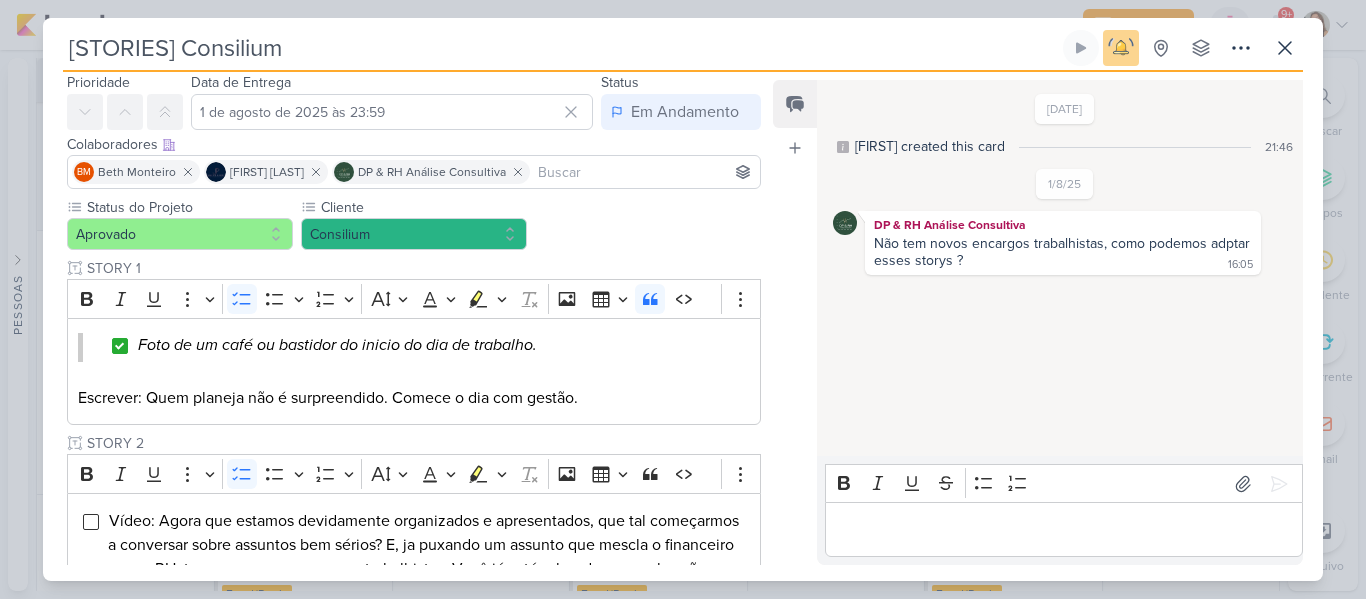 scroll, scrollTop: 171, scrollLeft: 0, axis: vertical 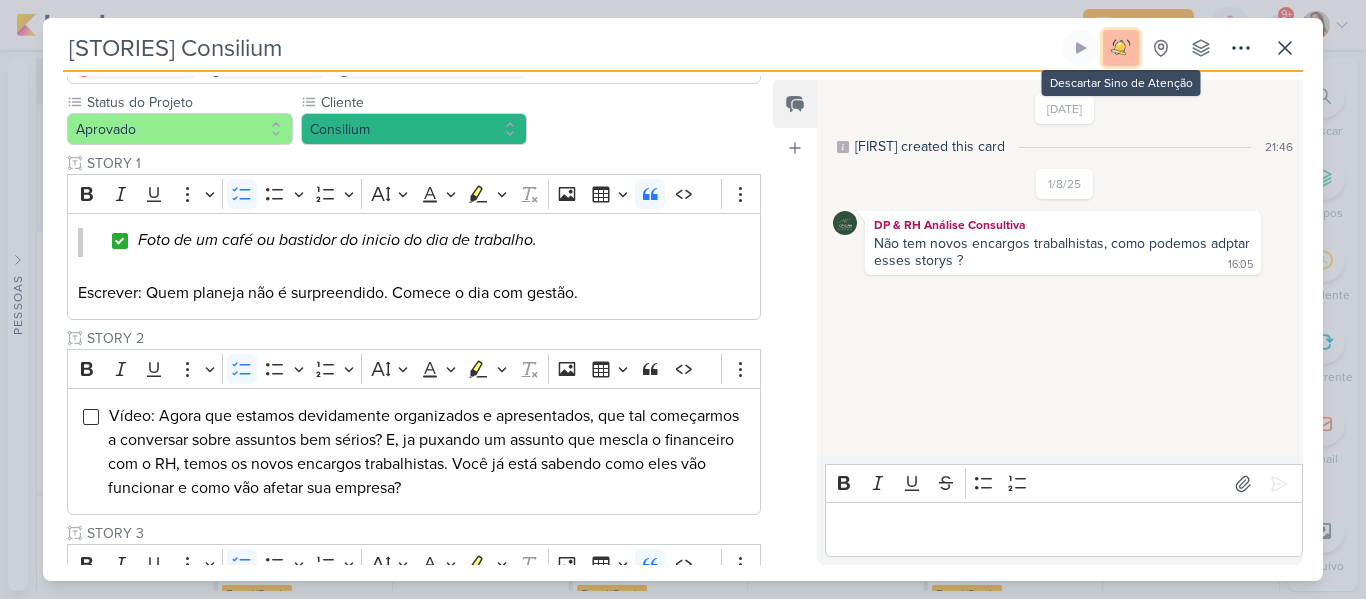 click at bounding box center (1121, 48) 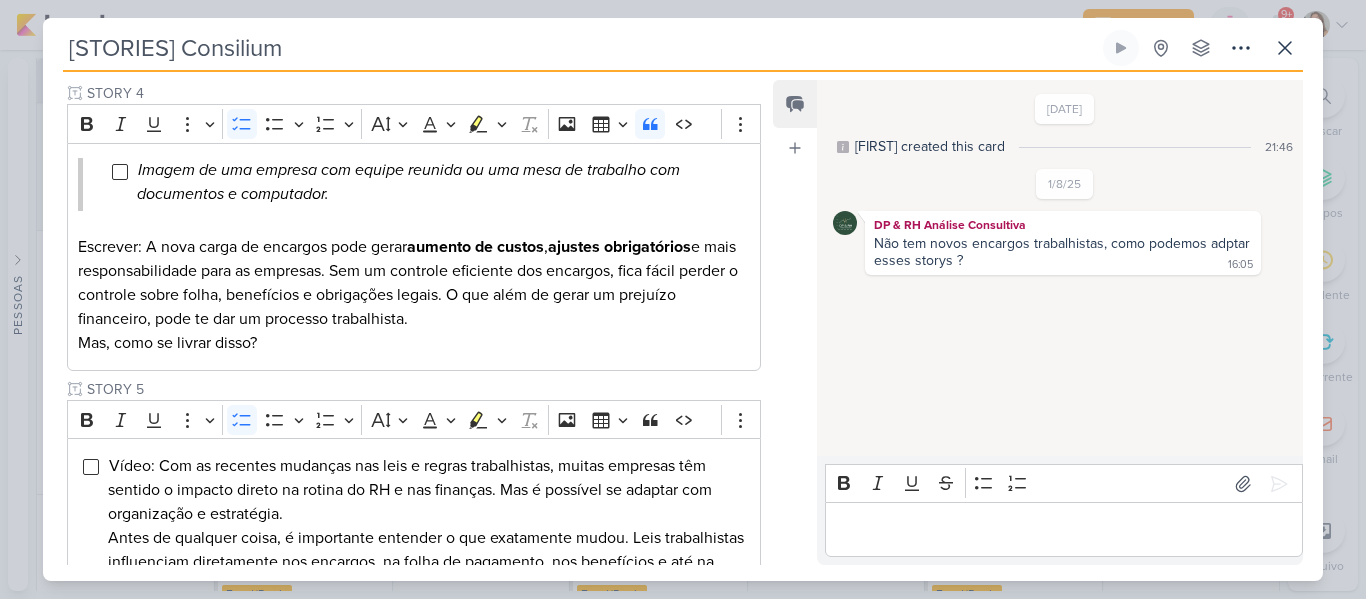scroll, scrollTop: 896, scrollLeft: 0, axis: vertical 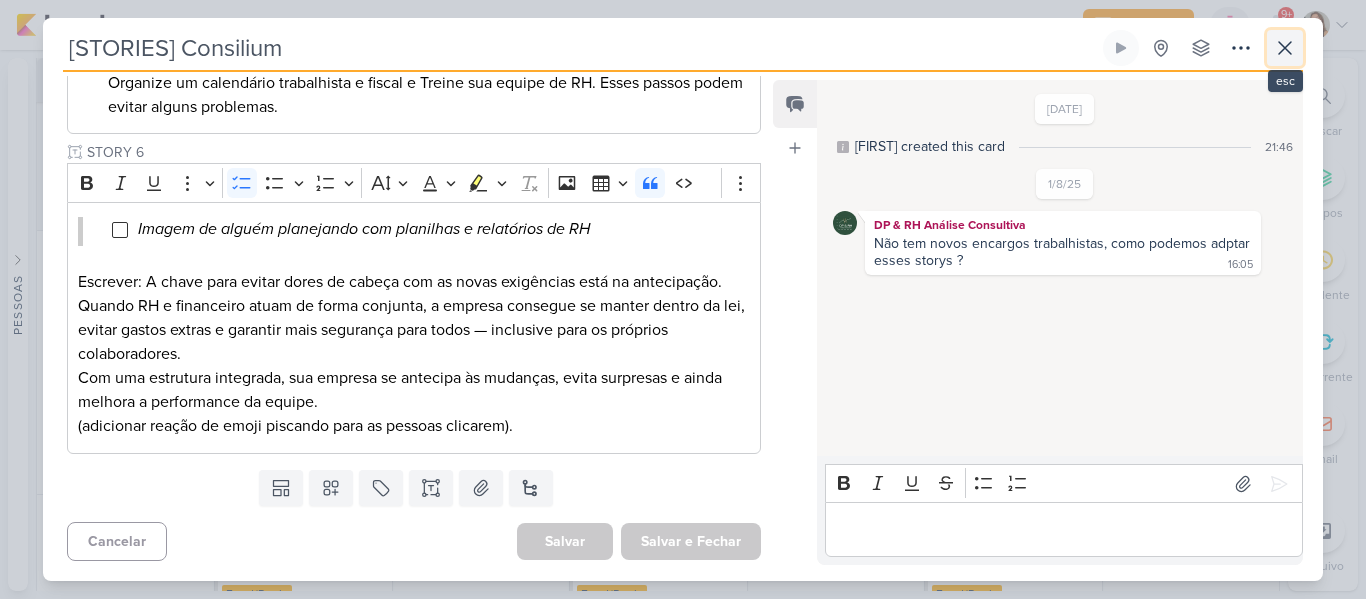 click at bounding box center (1285, 48) 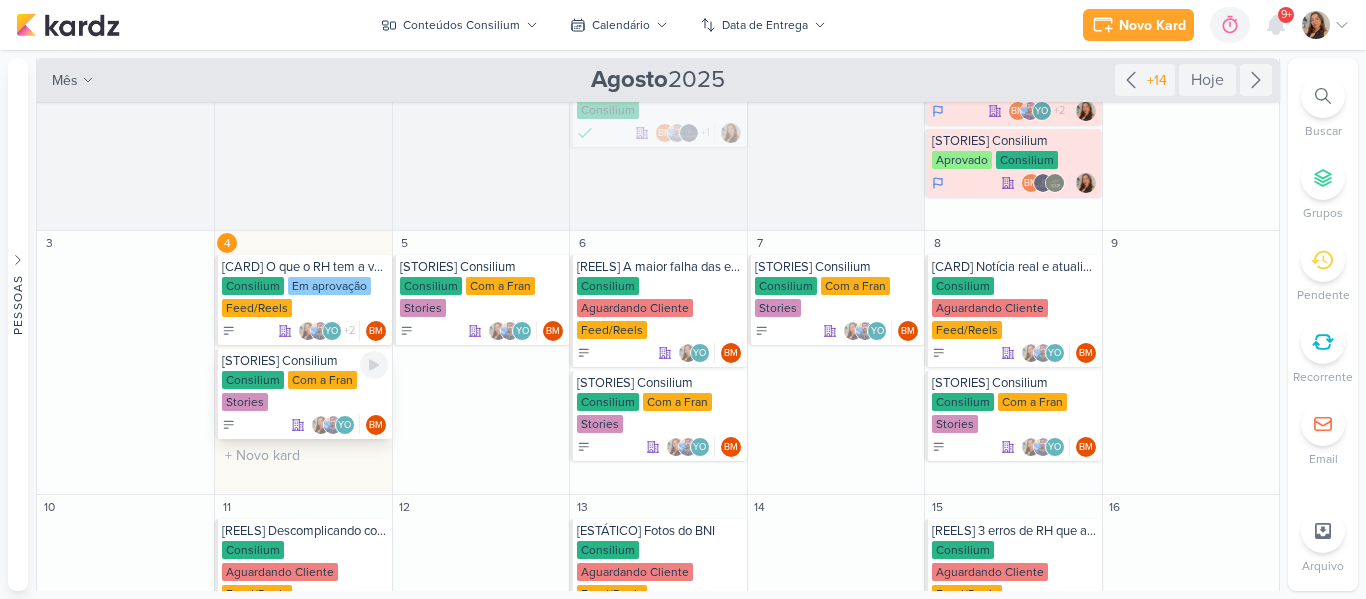 click on "Consilium
With [FIRST]
Stories" at bounding box center [304, 392] 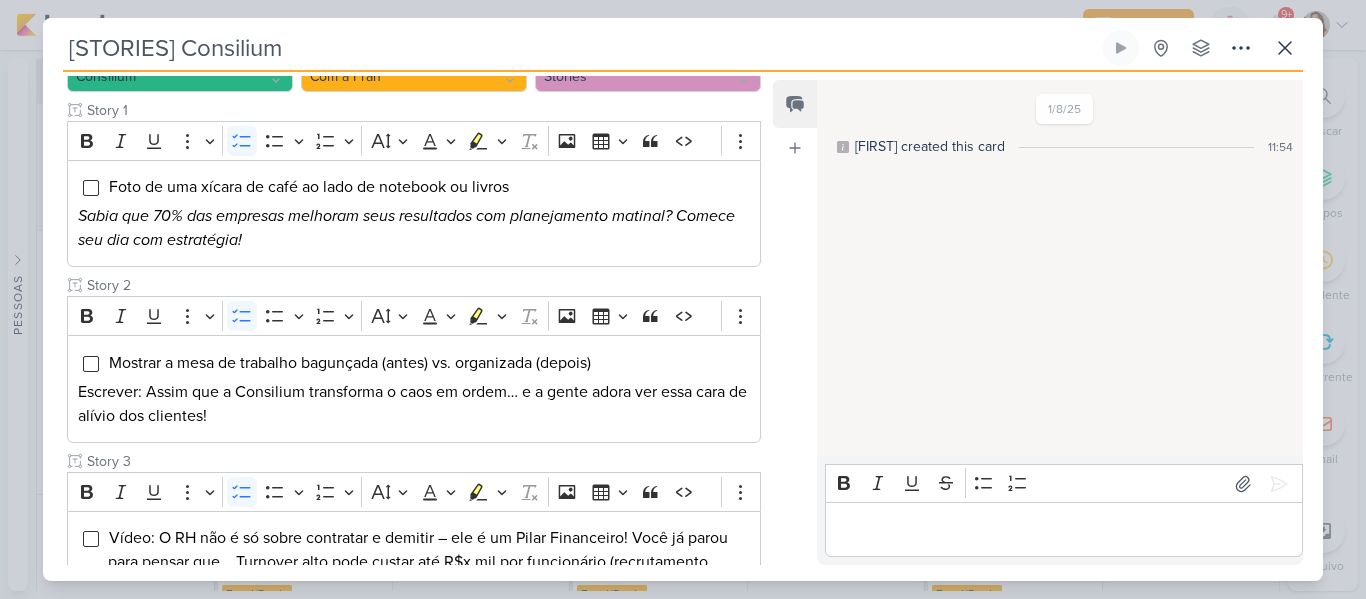 scroll, scrollTop: 238, scrollLeft: 0, axis: vertical 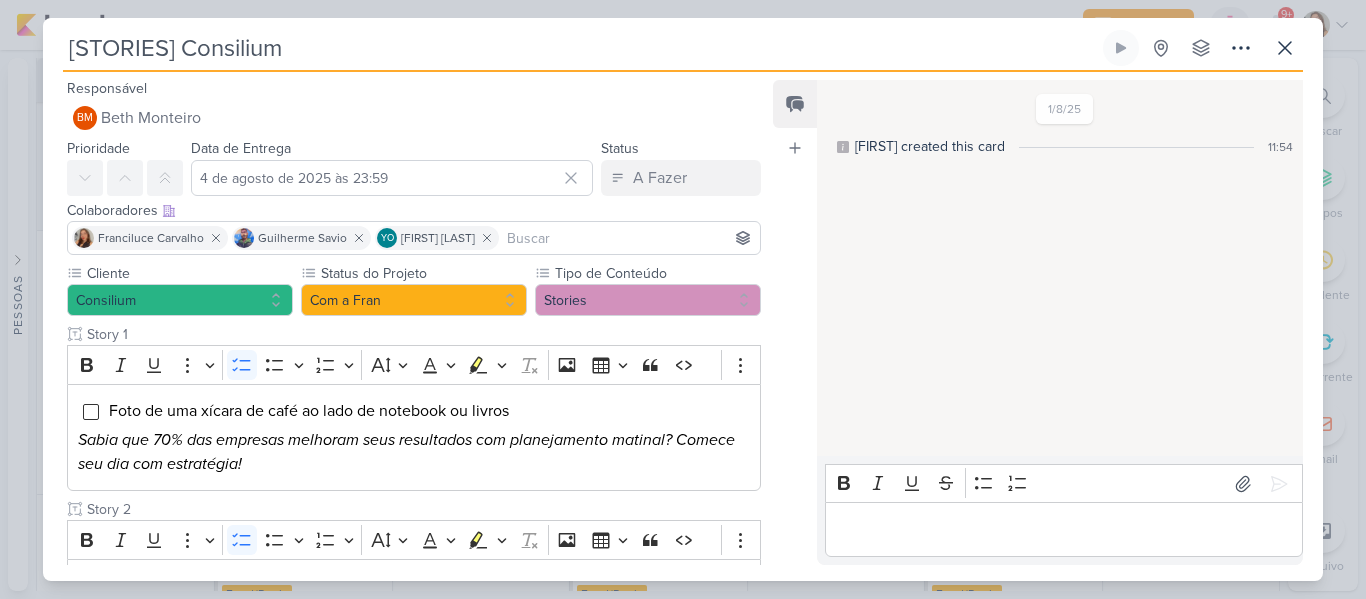 click at bounding box center [629, 238] 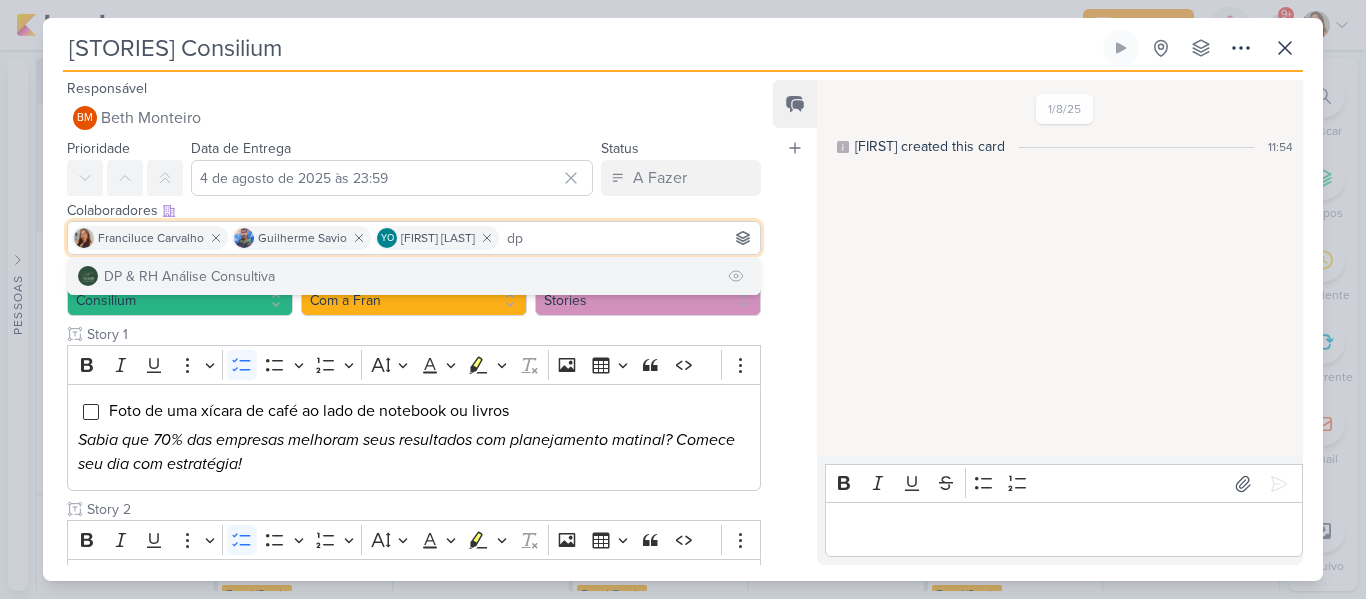 type on "dp" 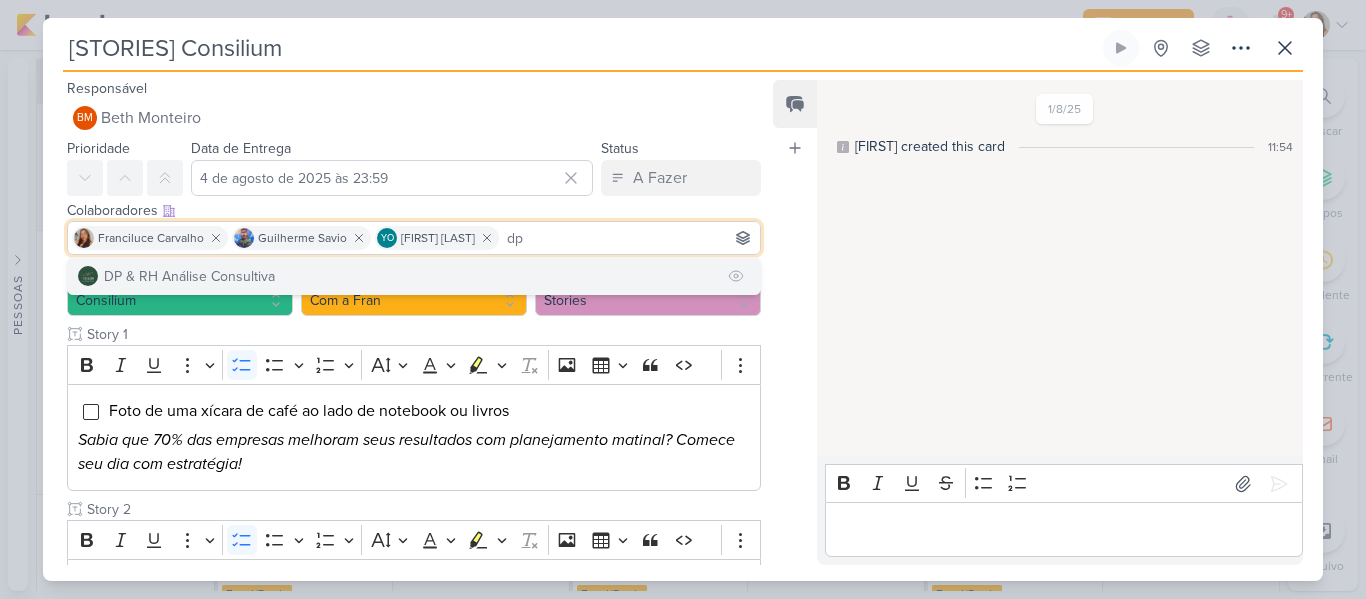click on "DP & RH Análise Consultiva" at bounding box center [414, 276] 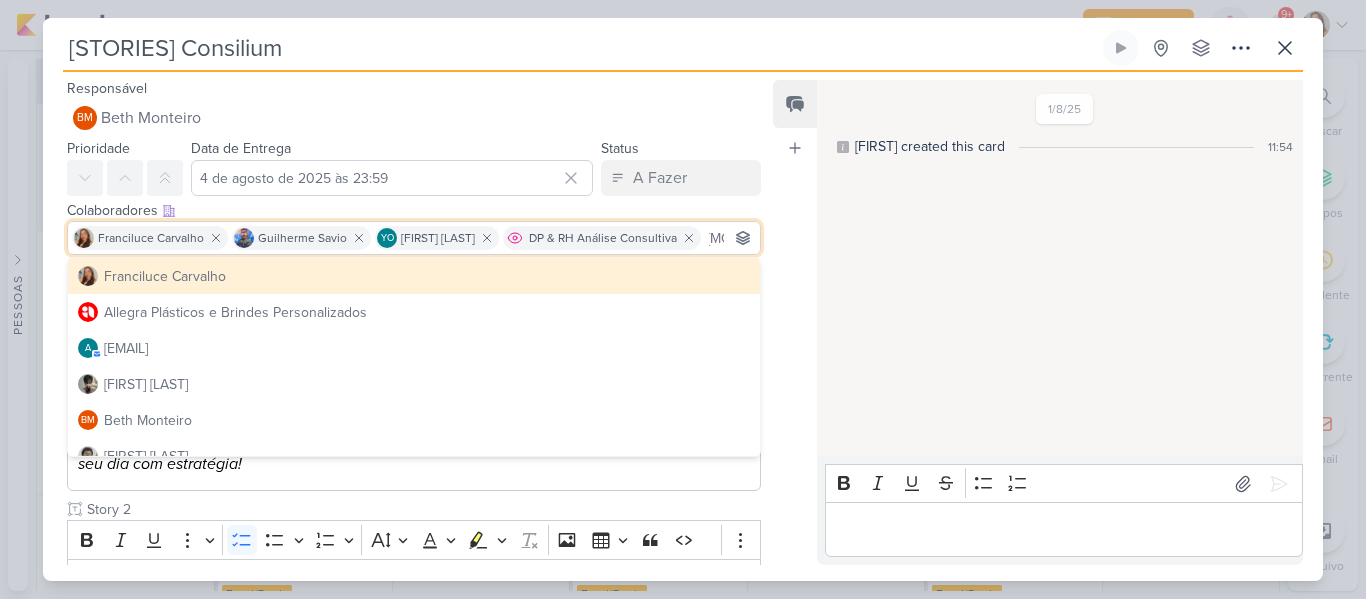 scroll, scrollTop: 0, scrollLeft: 10, axis: horizontal 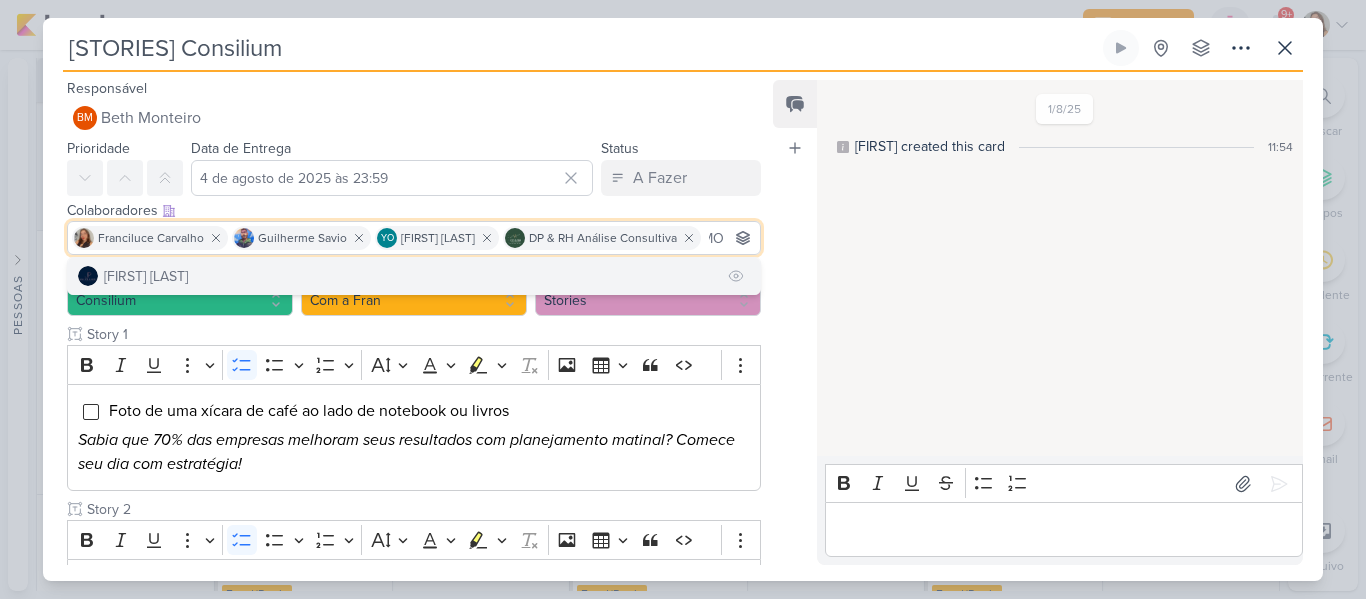 type on "[MONTH]" 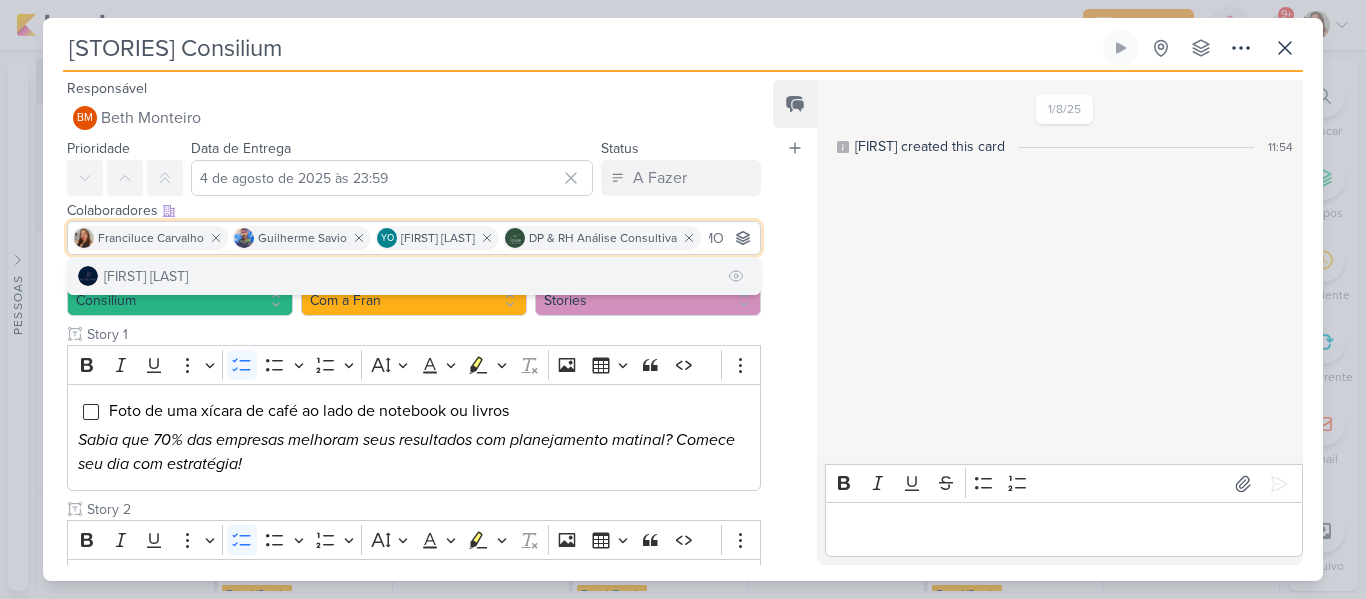scroll, scrollTop: 0, scrollLeft: 0, axis: both 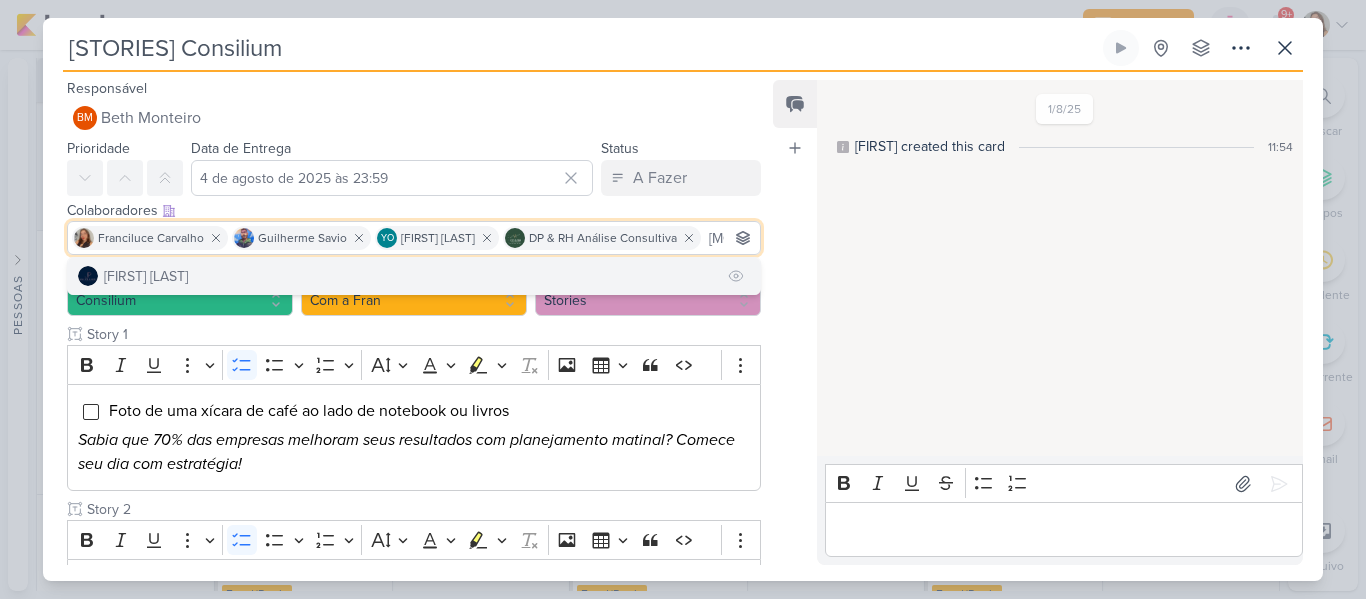 click on "[FIRST] [LAST]" at bounding box center (414, 276) 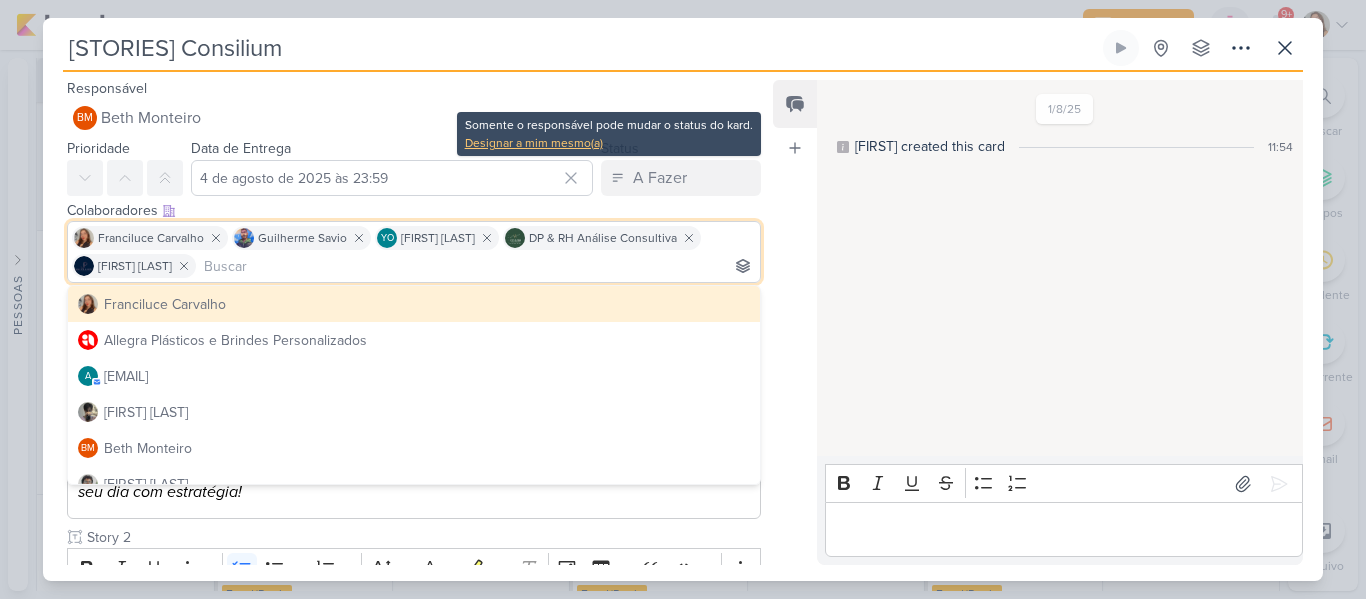 click on "Designar a mim mesmo(a)" at bounding box center (609, 143) 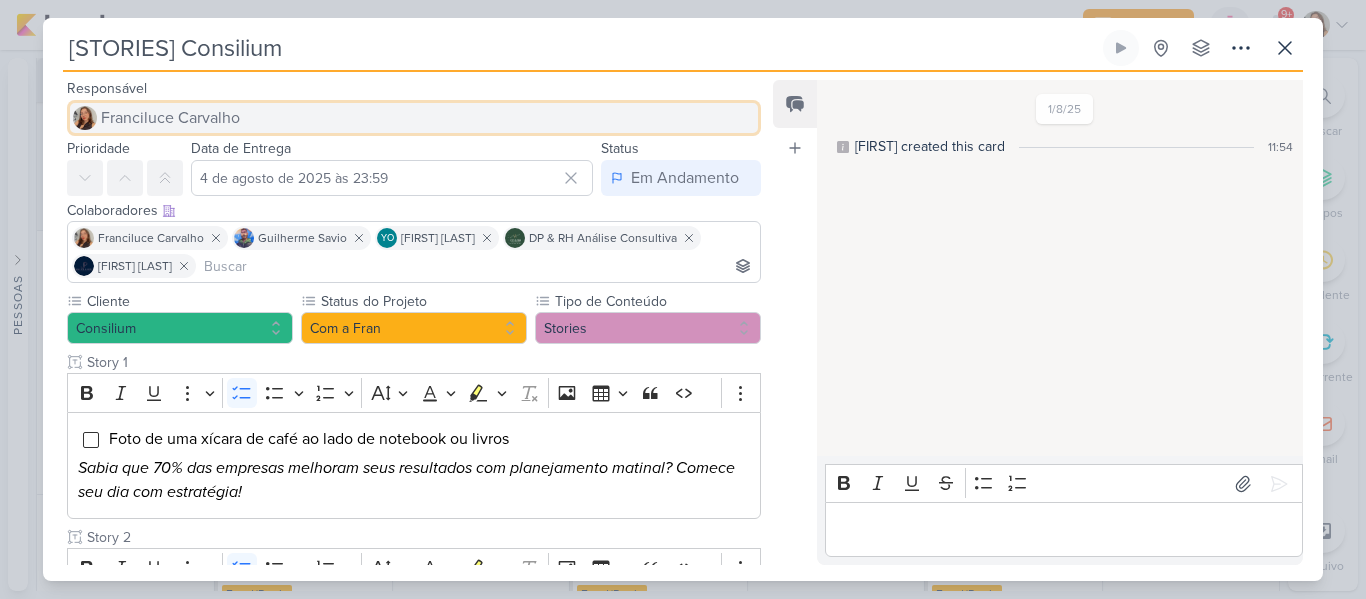 click on "Franciluce Carvalho" at bounding box center (414, 118) 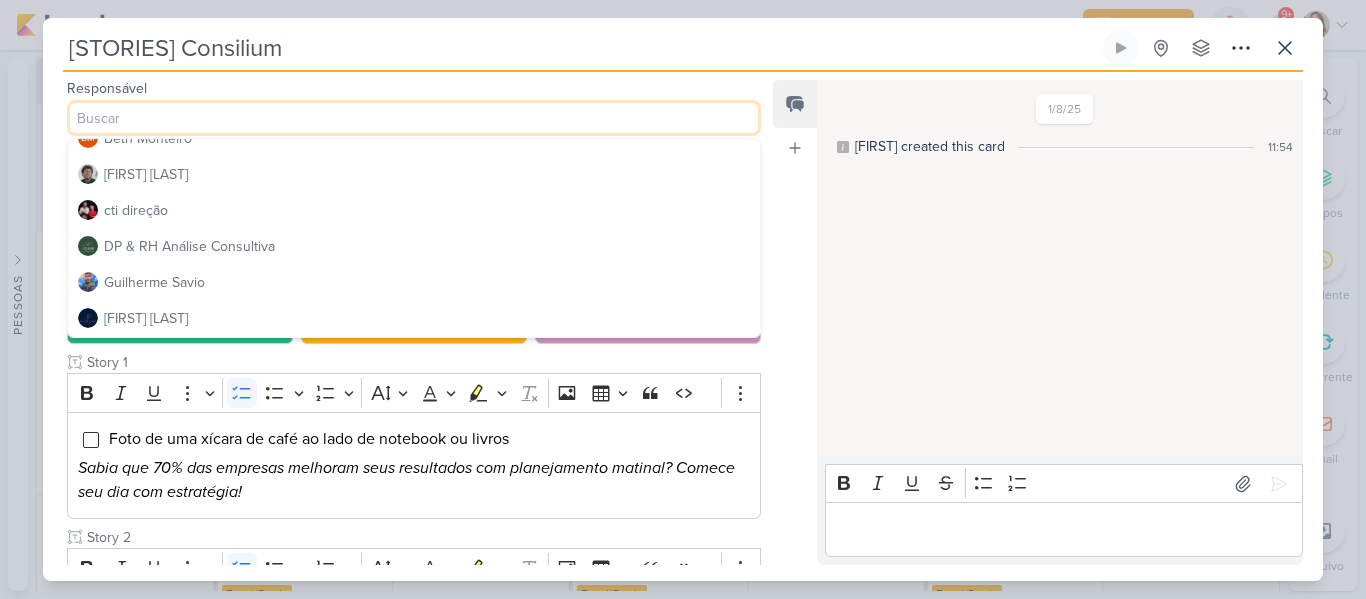 scroll, scrollTop: 195, scrollLeft: 0, axis: vertical 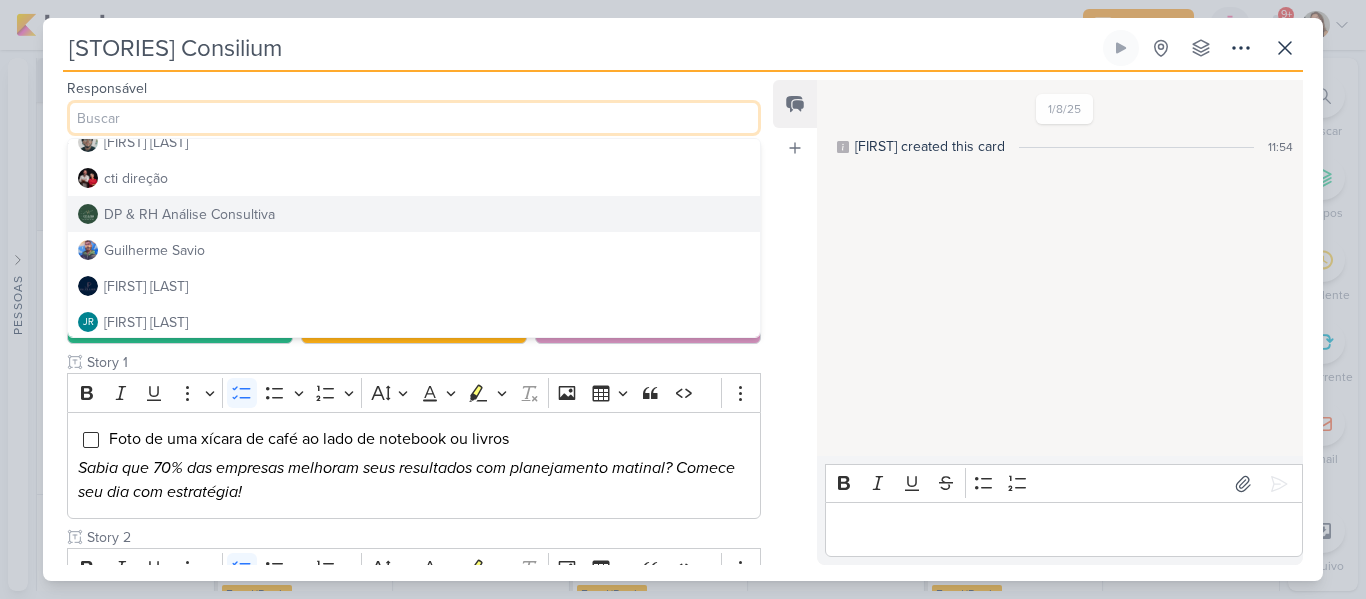 click on "DP & RH Análise Consultiva" at bounding box center [414, 214] 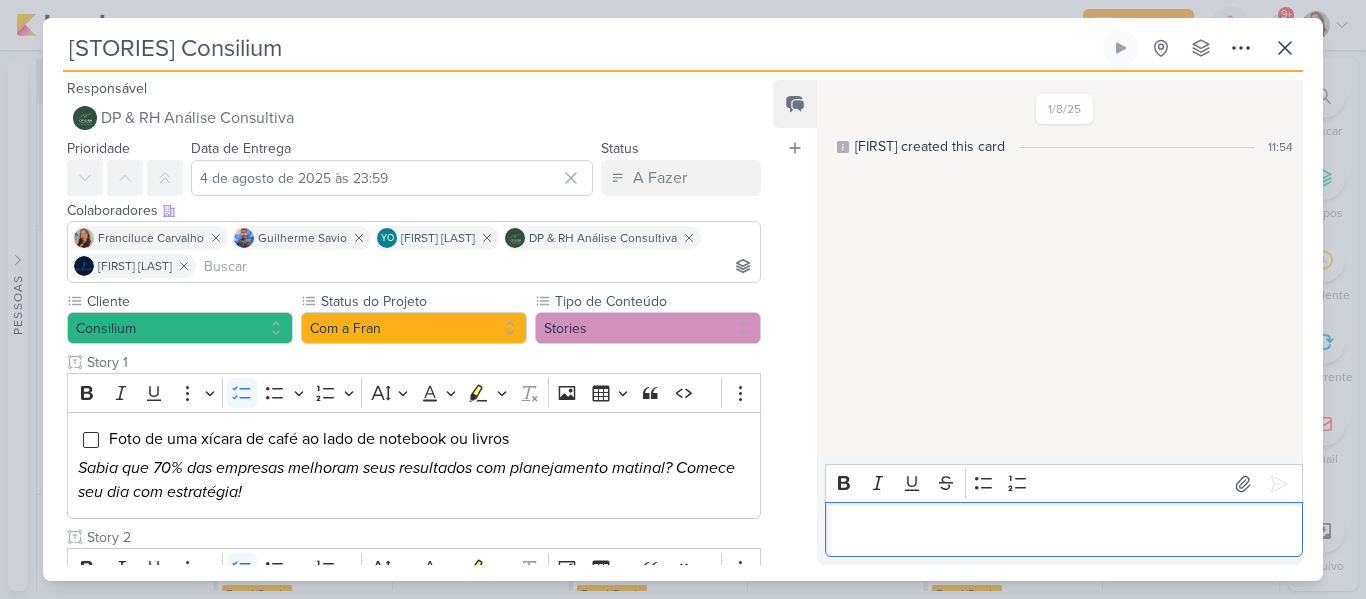 click at bounding box center (1064, 529) 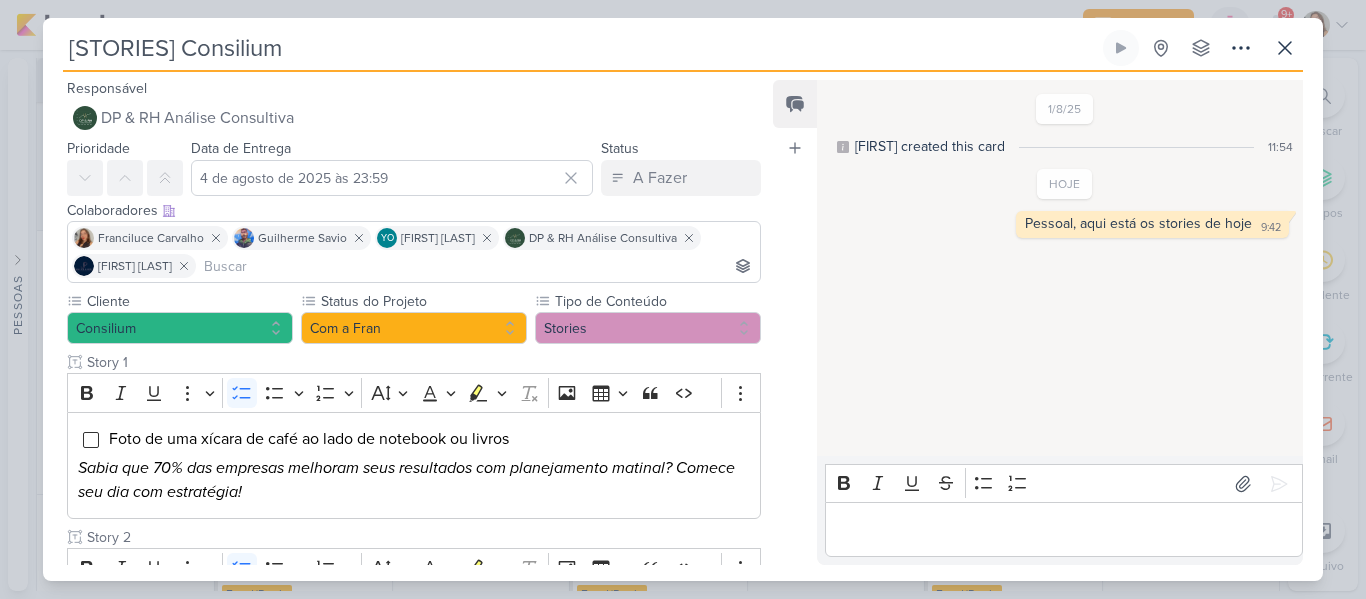 click on "Cliente
Consilium
Status do Projeto" at bounding box center (406, 727) 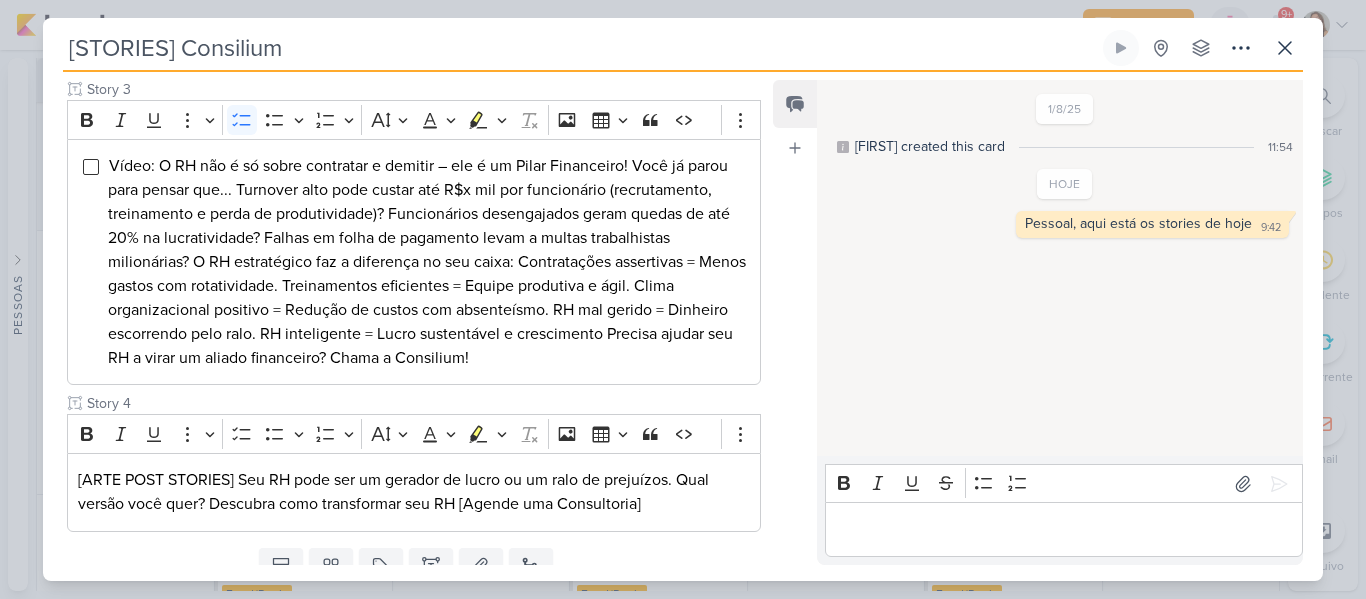 scroll, scrollTop: 702, scrollLeft: 0, axis: vertical 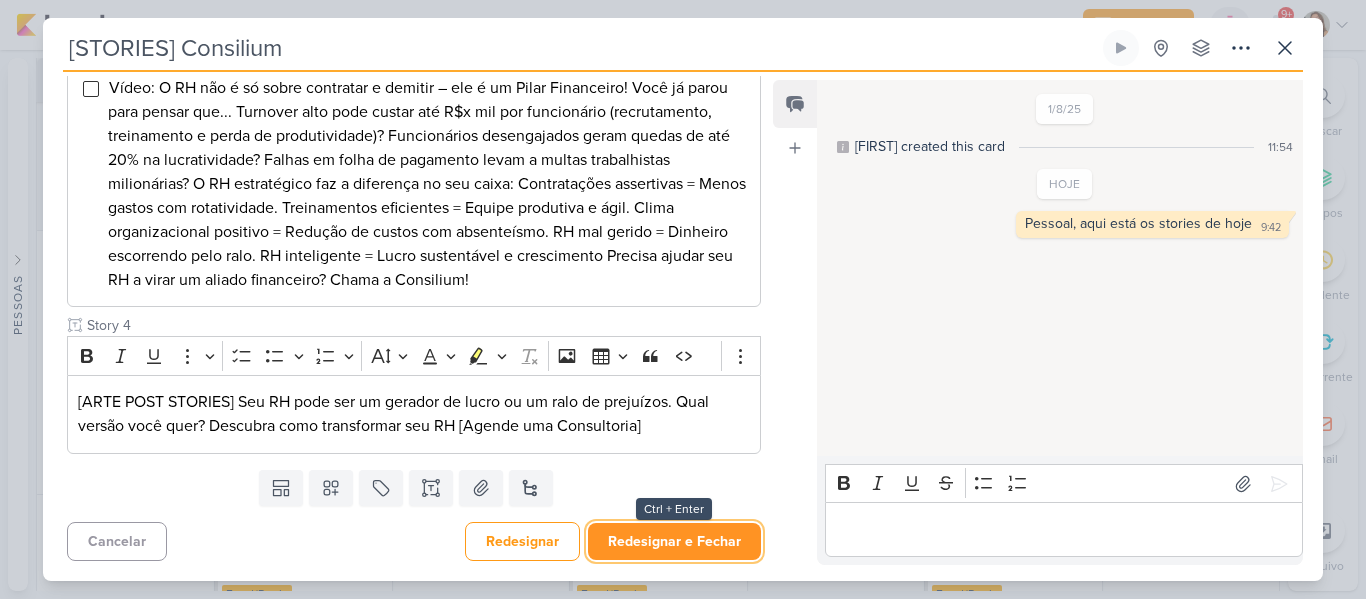 click on "Redesignar e Fechar" at bounding box center (674, 541) 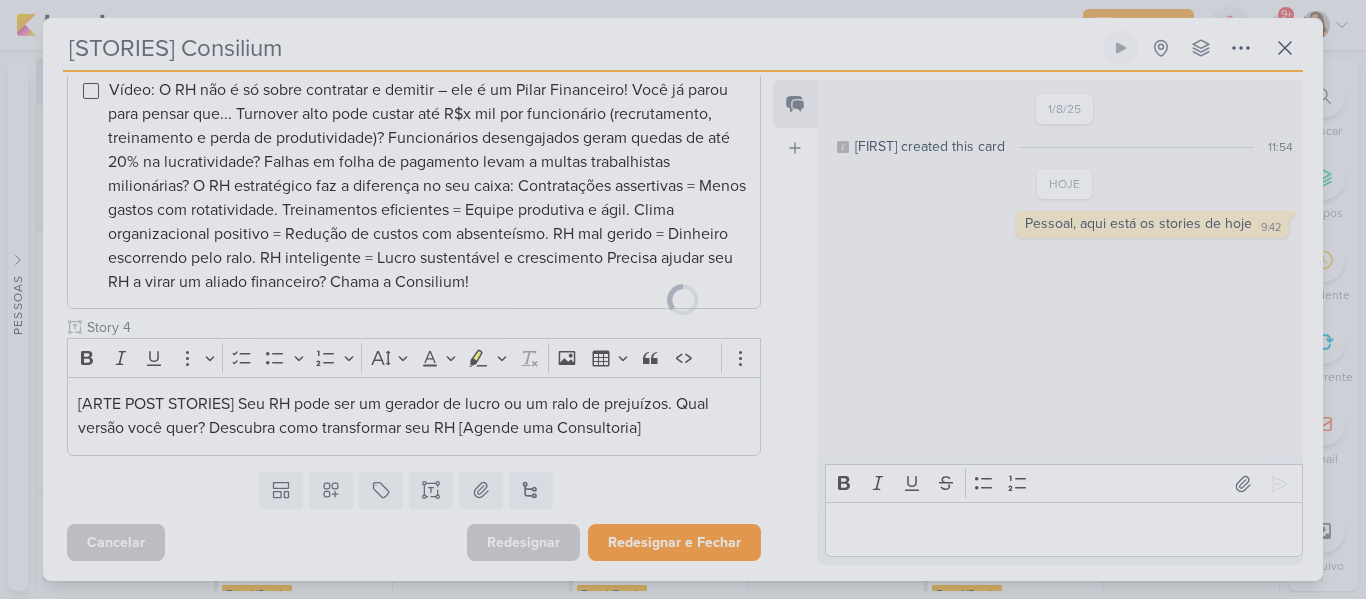 scroll, scrollTop: 700, scrollLeft: 0, axis: vertical 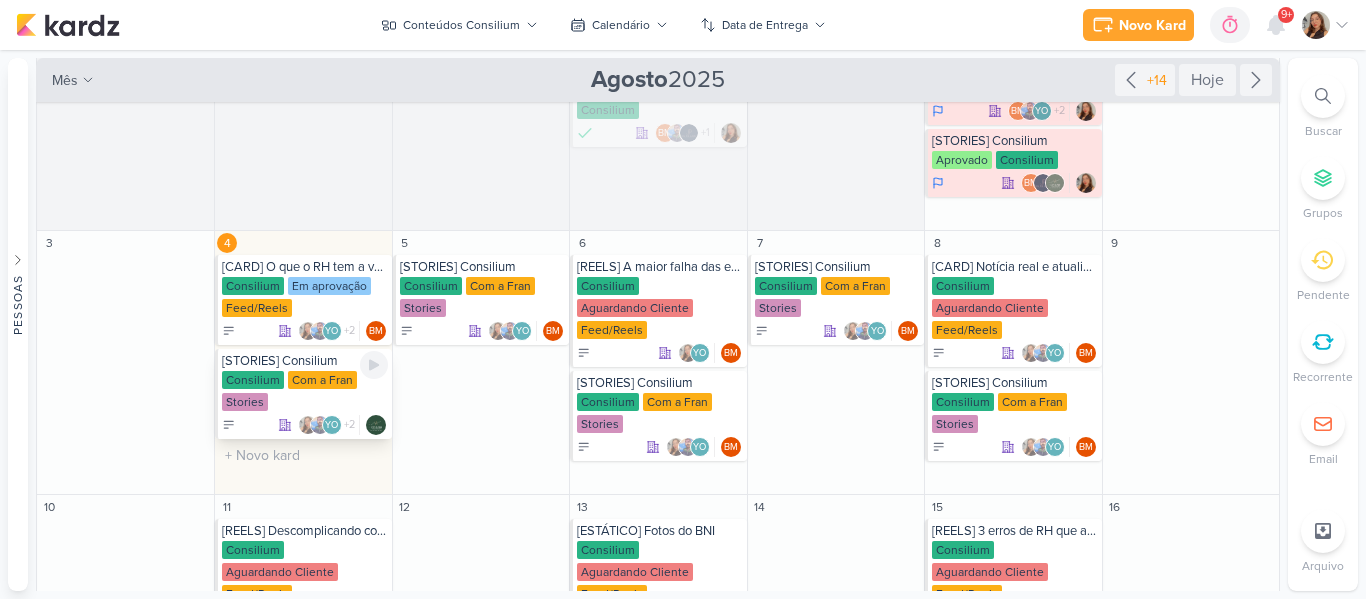 click on "Consilium
With [FIRST]
Stories" at bounding box center (304, 392) 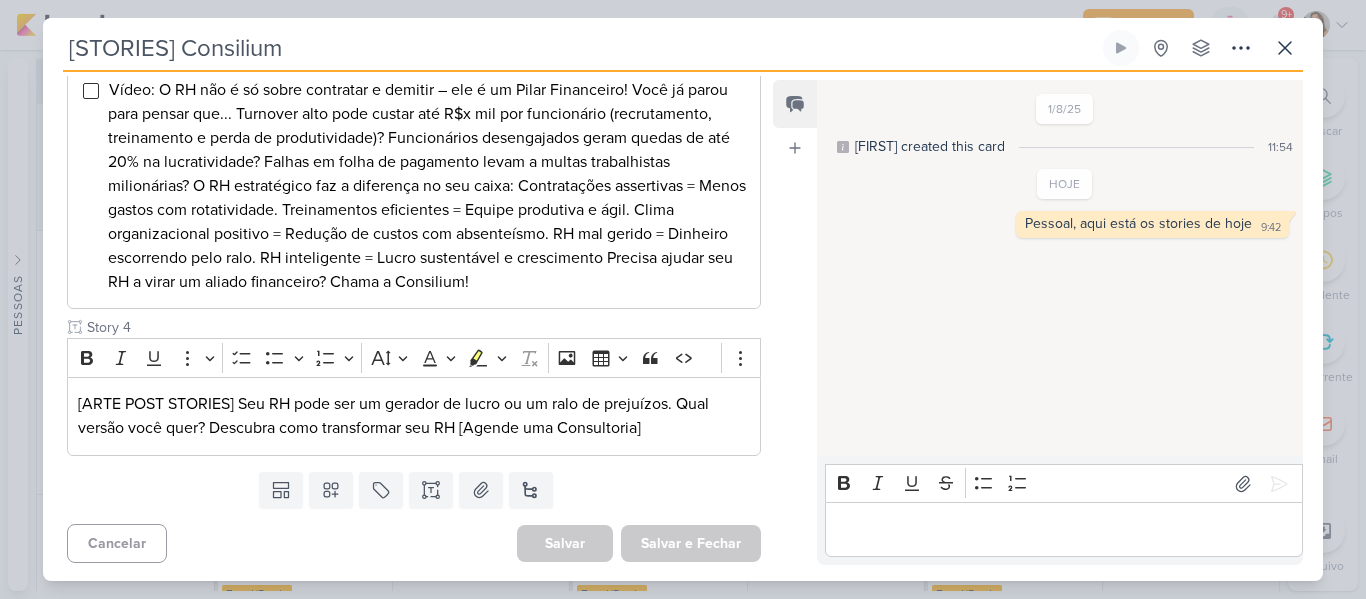 scroll, scrollTop: 0, scrollLeft: 0, axis: both 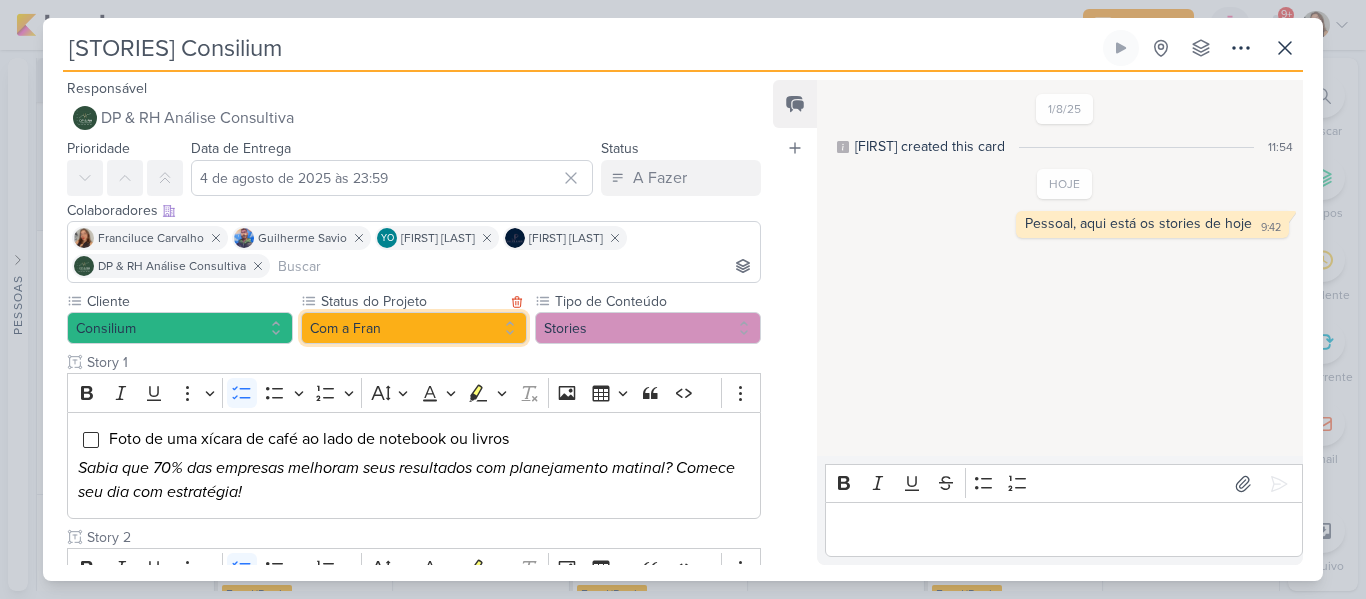 click on "Com a Fran" at bounding box center [414, 328] 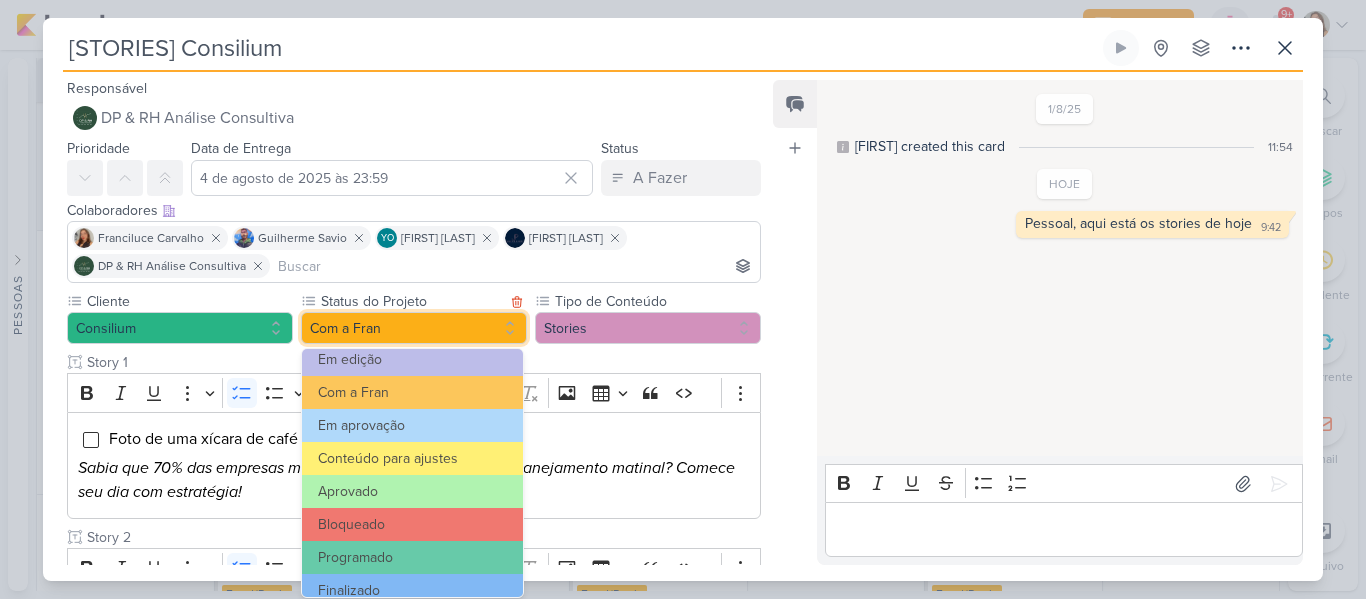 scroll, scrollTop: 226, scrollLeft: 0, axis: vertical 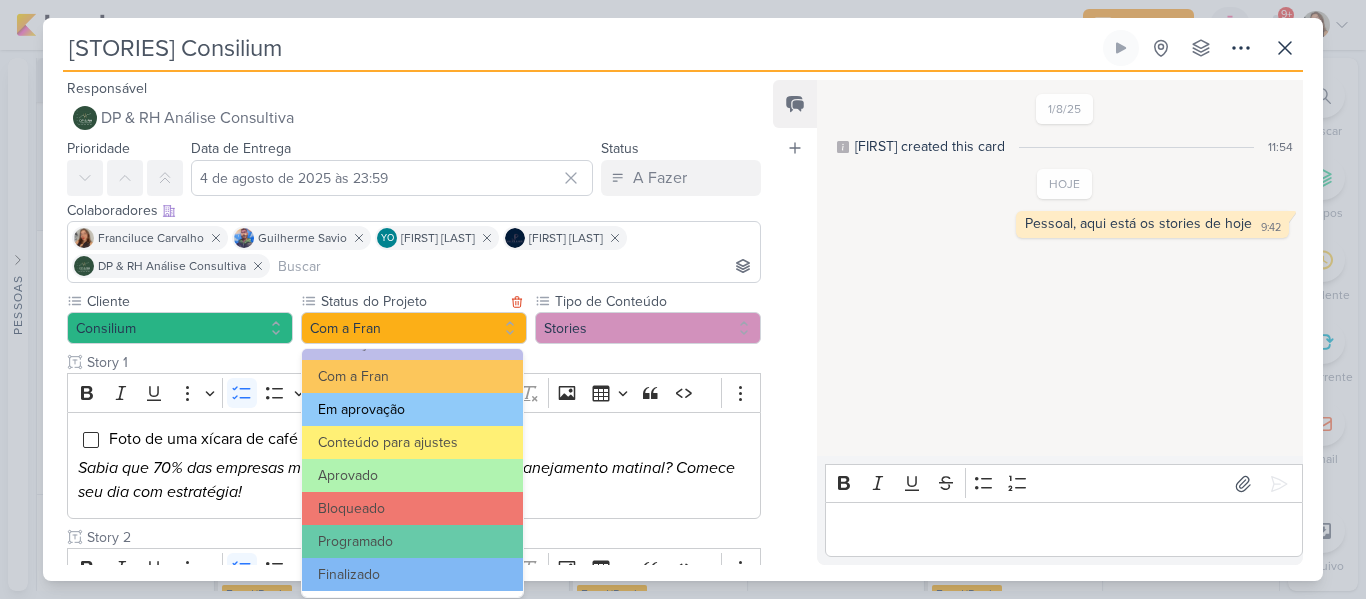 click on "Em aprovação" at bounding box center [412, 409] 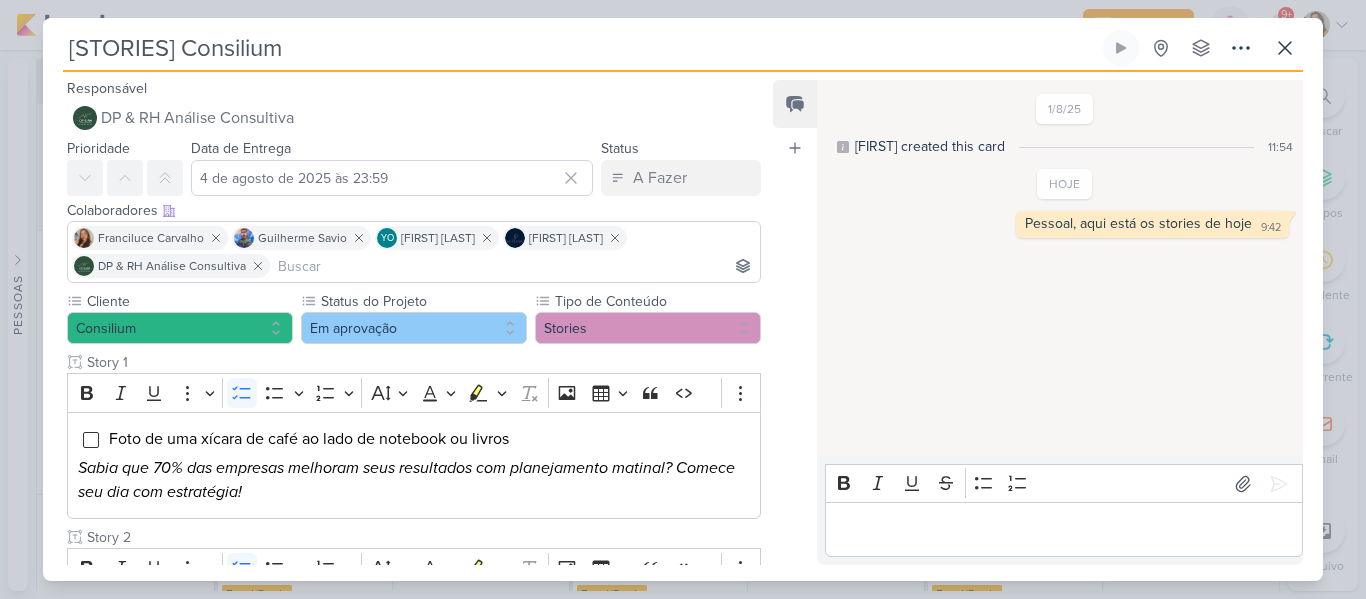 scroll, scrollTop: 702, scrollLeft: 0, axis: vertical 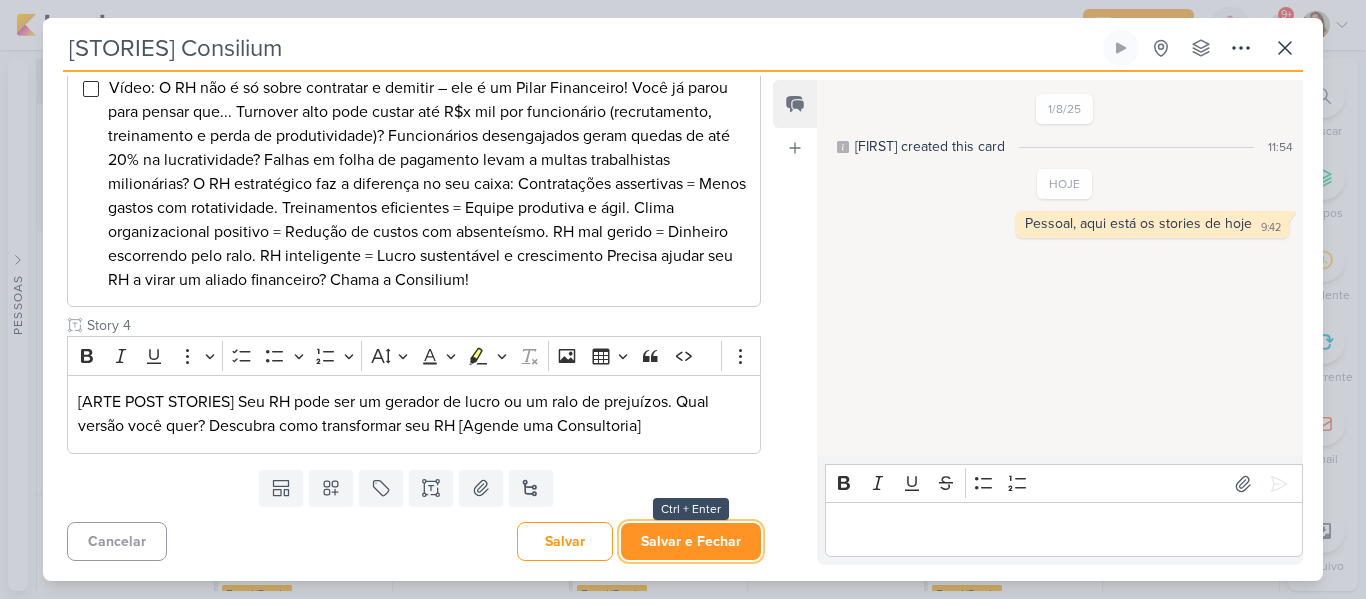 click on "Salvar e Fechar" at bounding box center [691, 541] 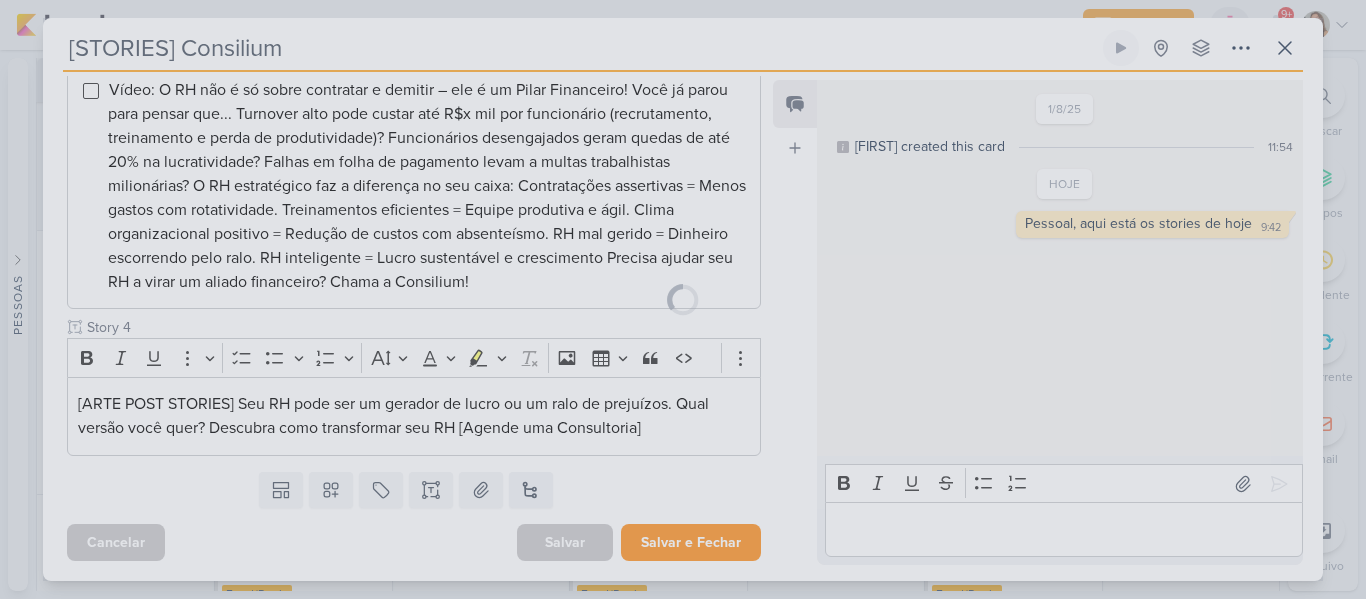scroll, scrollTop: 700, scrollLeft: 0, axis: vertical 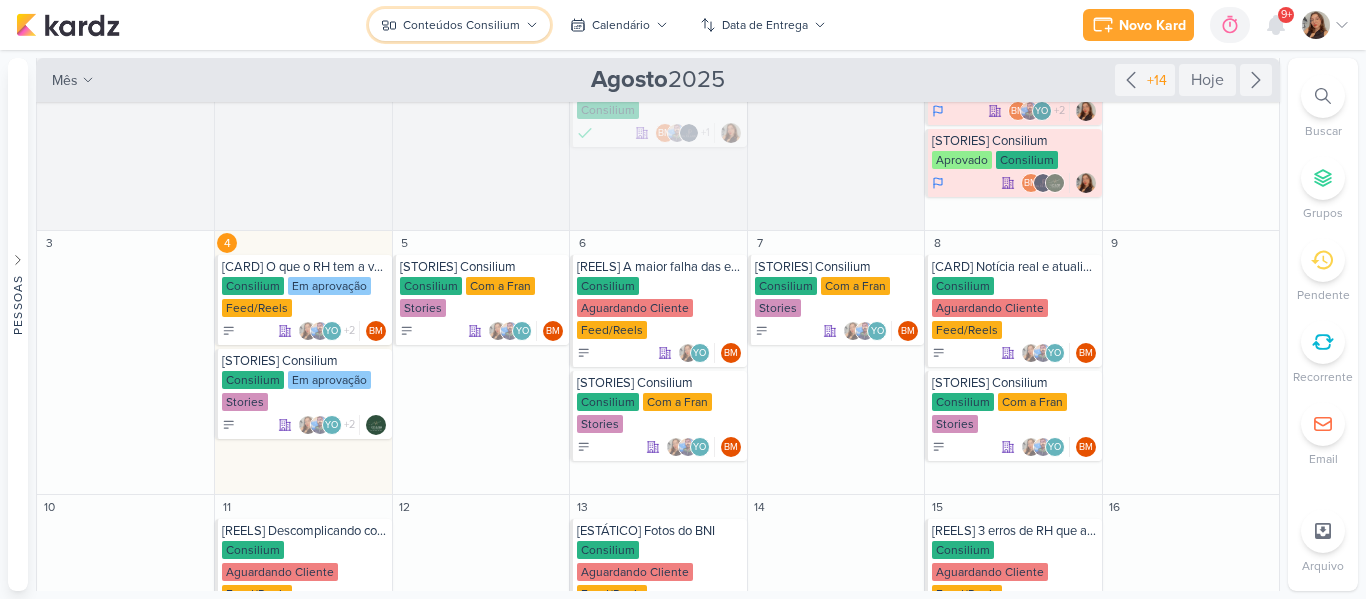 click on "Conteúdos Consilium" at bounding box center [459, 25] 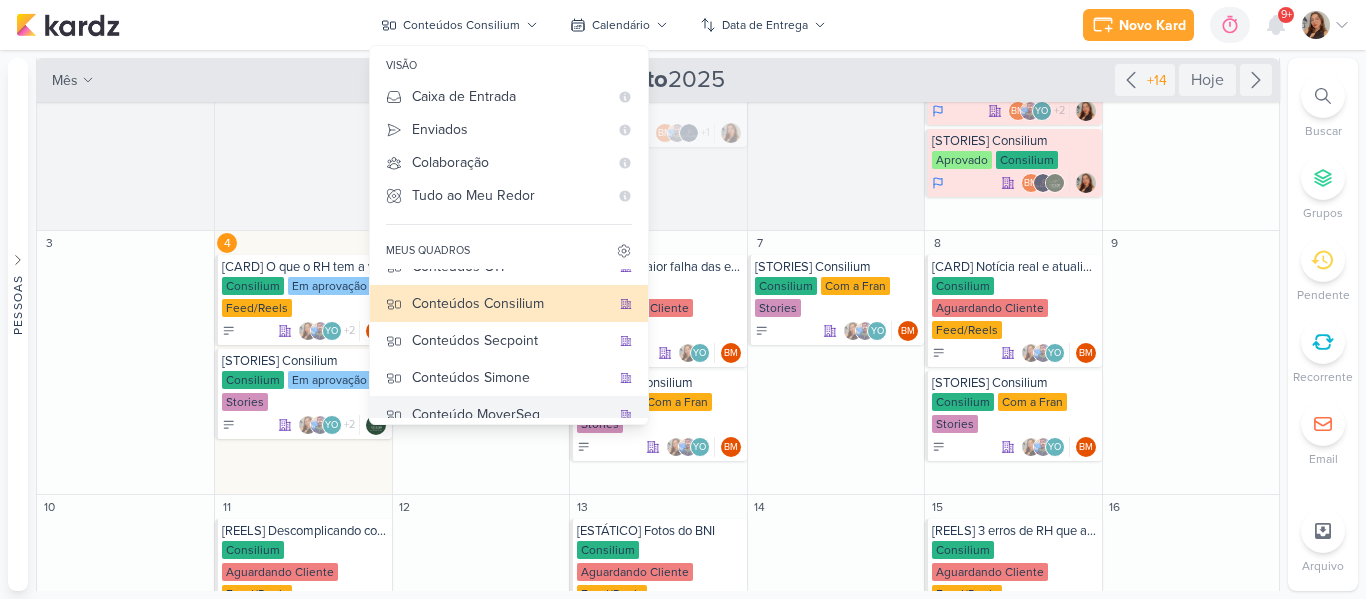 click on "Conteúdo MoverSeg" at bounding box center [511, 414] 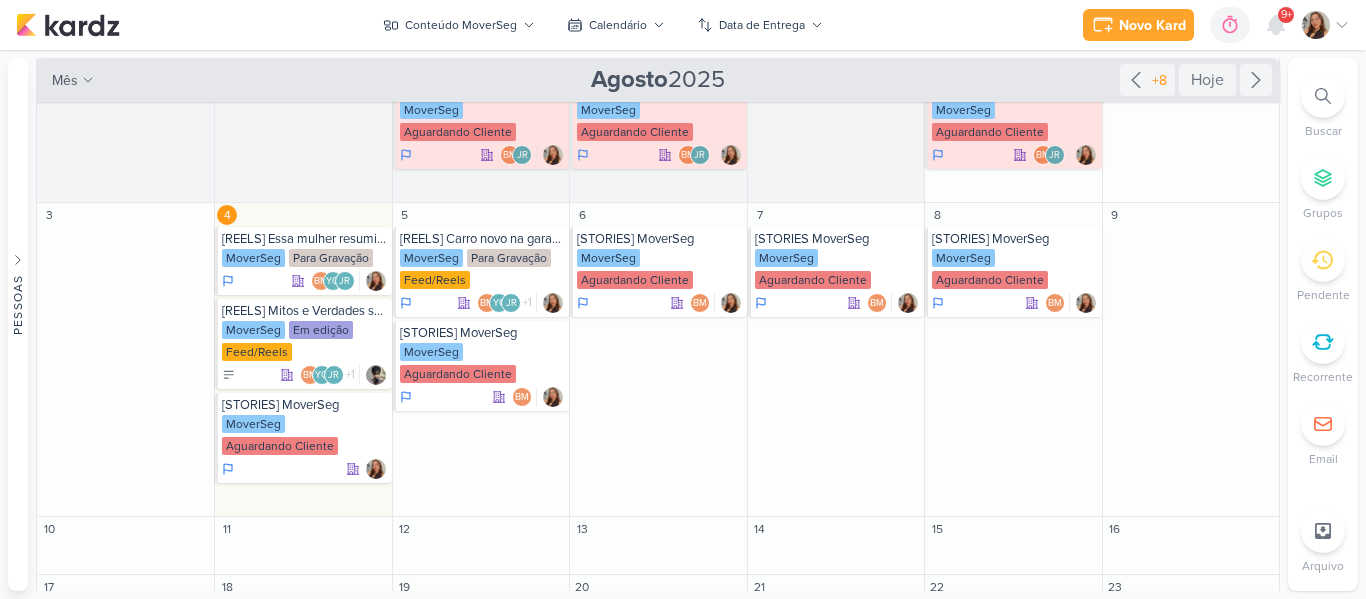 scroll, scrollTop: 0, scrollLeft: 0, axis: both 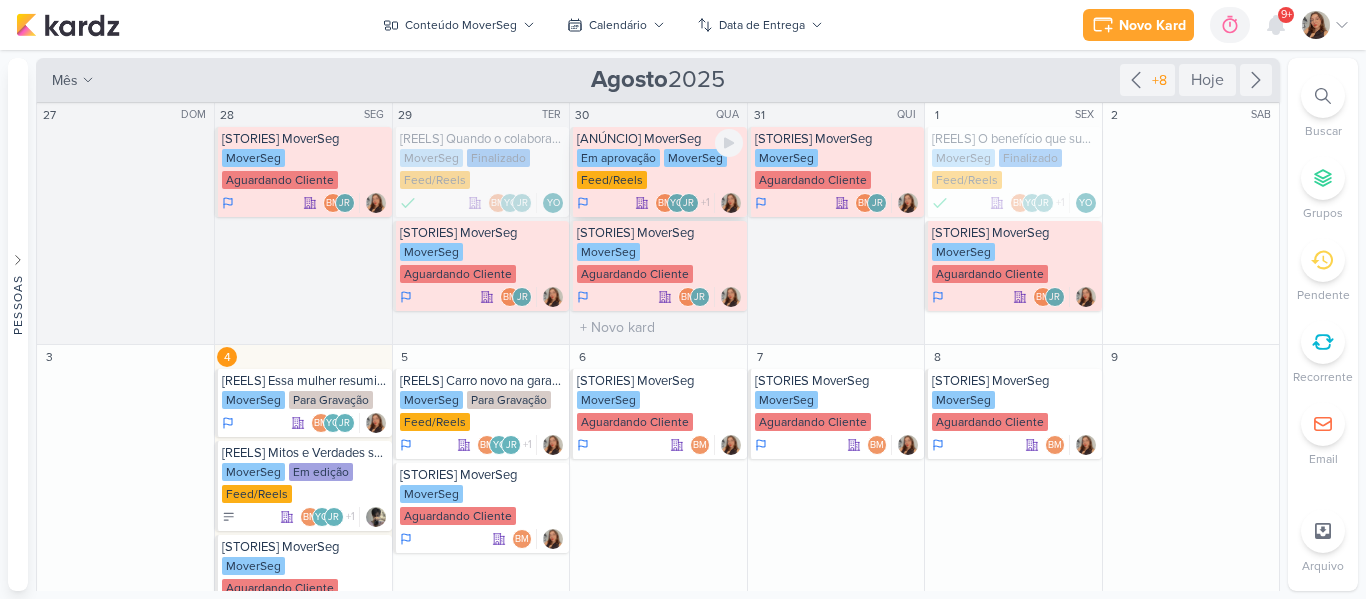click on "[ANNOUNCEMENT] MoverSeg
In approval
MoverSeg
Feed/Reels
BM
YO
+1" at bounding box center (658, 172) 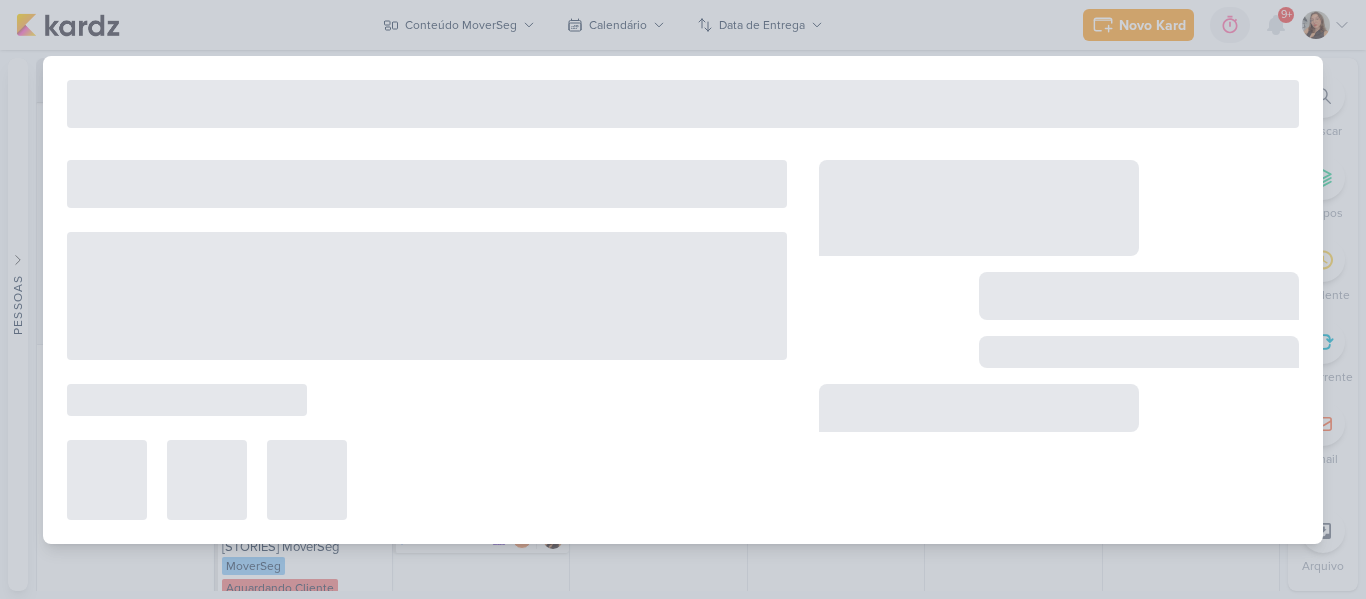 type on "[ANÚNCIO] MoverSeg" 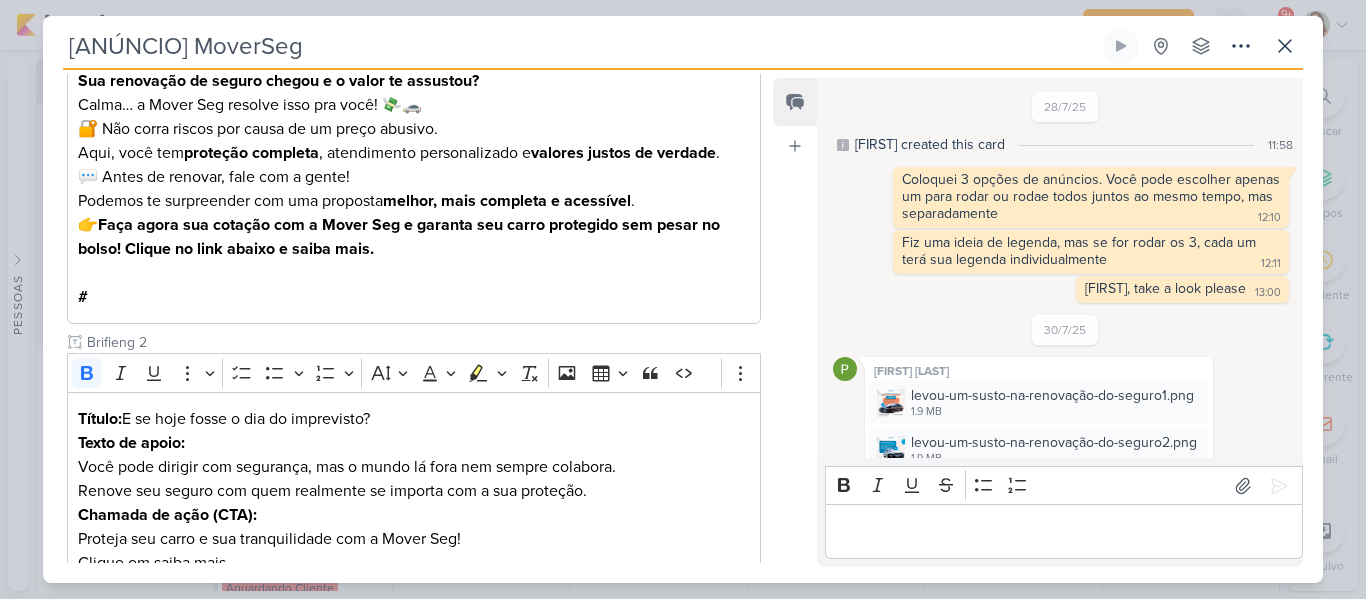 scroll, scrollTop: 6, scrollLeft: 0, axis: vertical 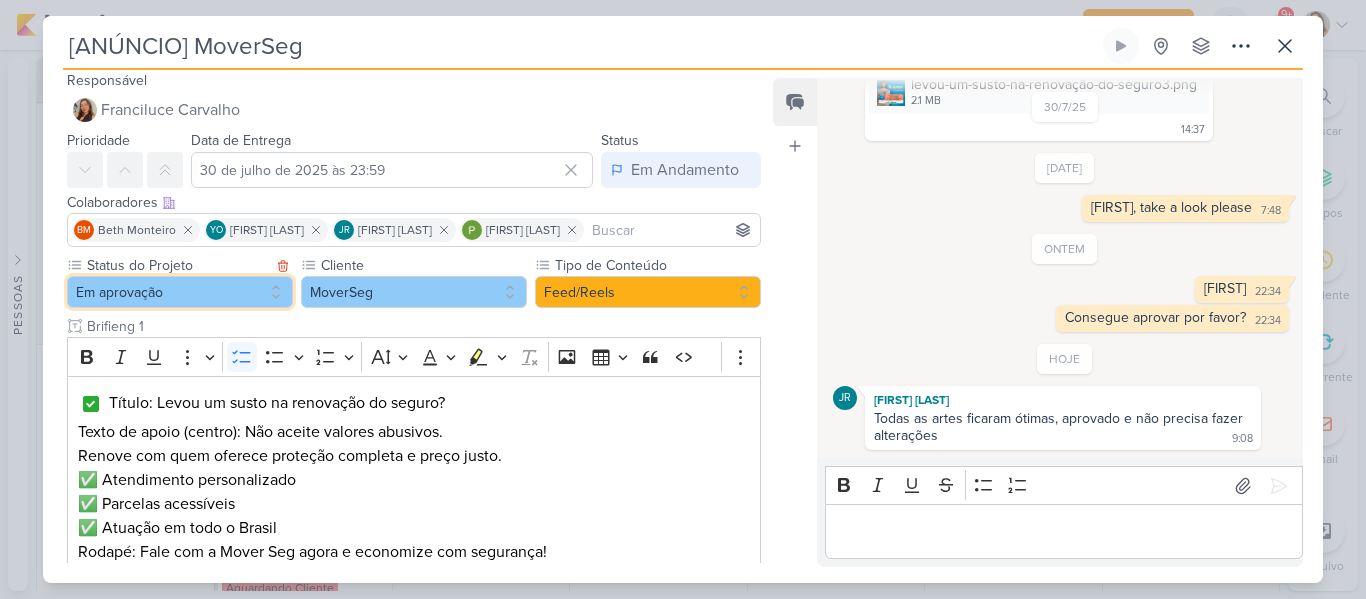 click on "Em aprovação" at bounding box center (180, 292) 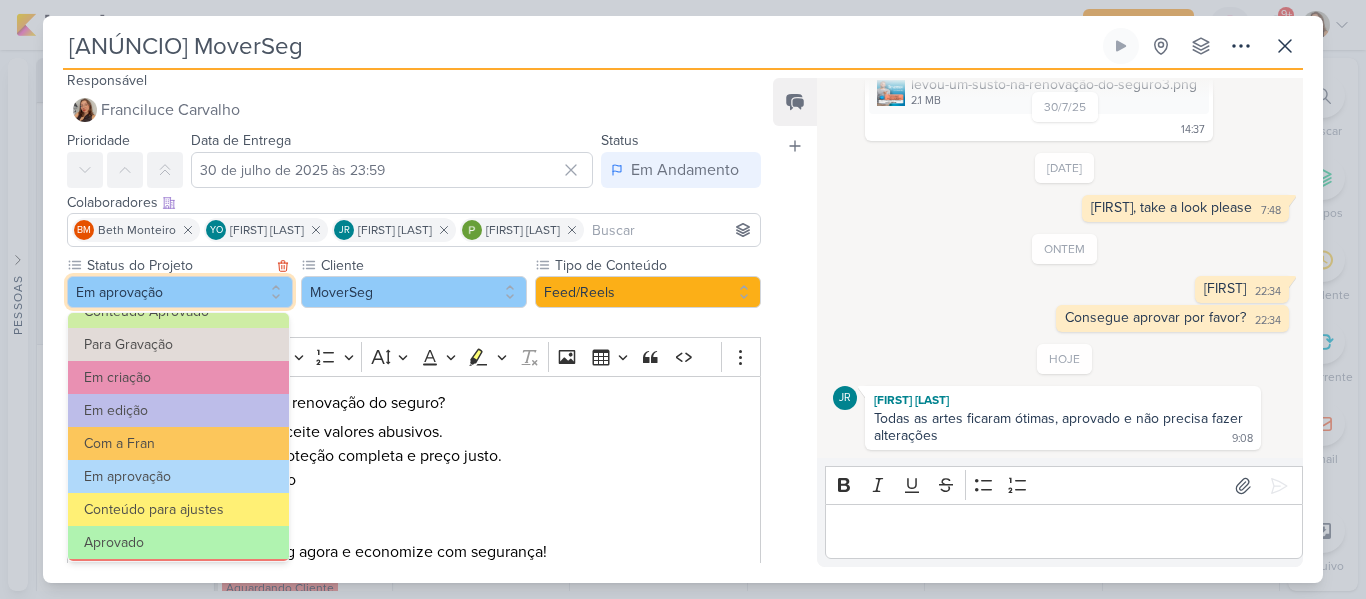 scroll, scrollTop: 226, scrollLeft: 0, axis: vertical 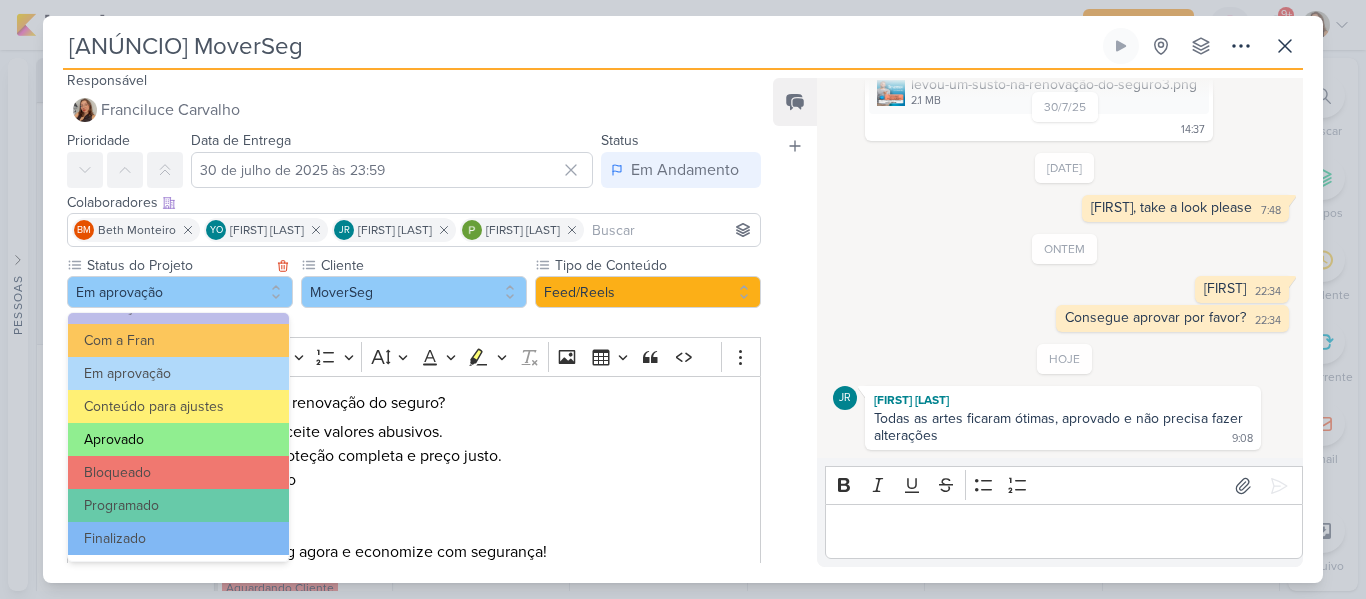 click on "Aprovado" at bounding box center (178, 439) 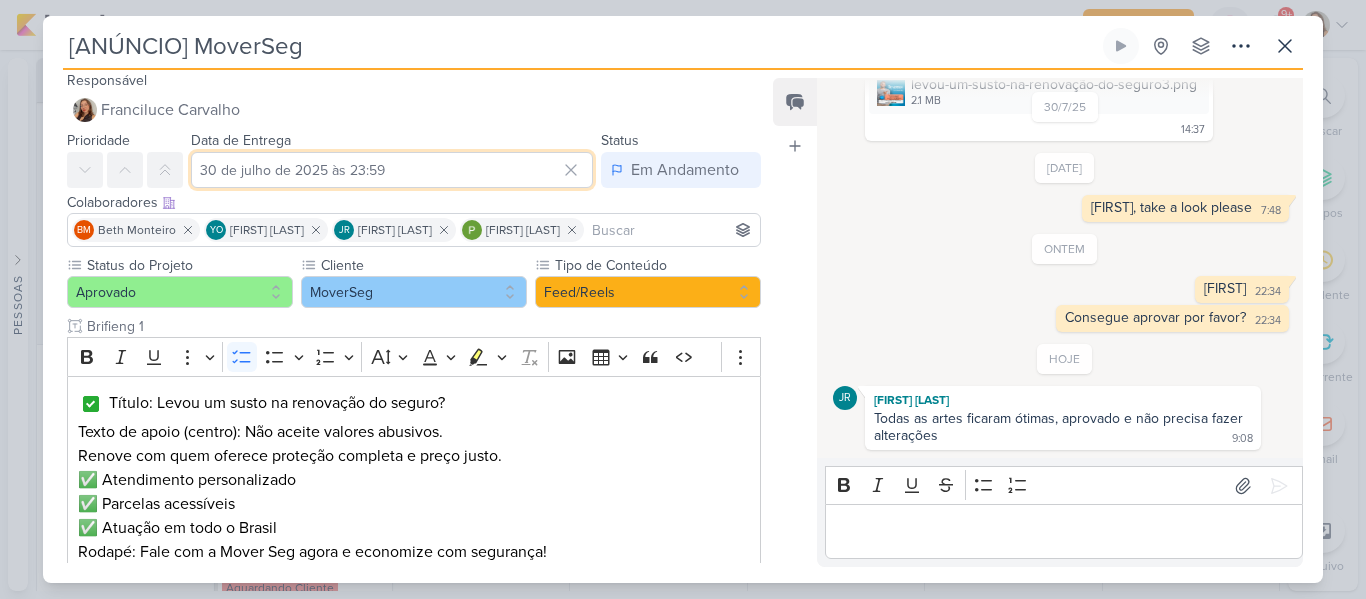 click on "30 de julho de 2025 às 23:59" at bounding box center [392, 170] 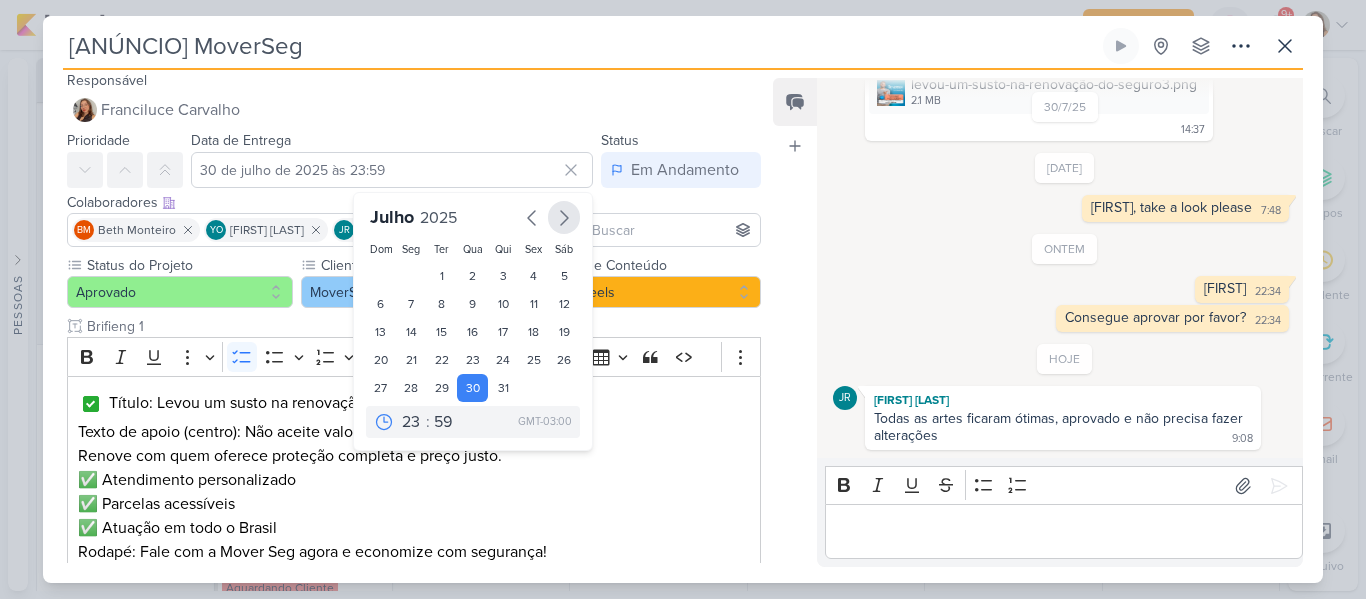 click 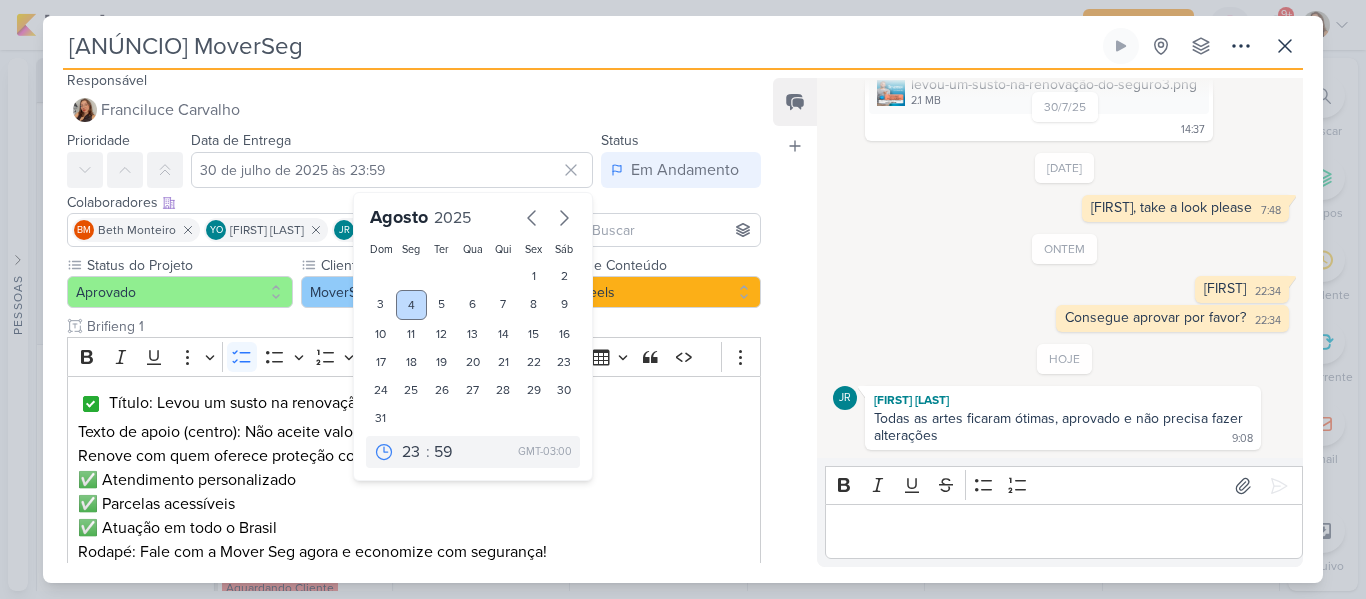 click on "4" at bounding box center (411, 305) 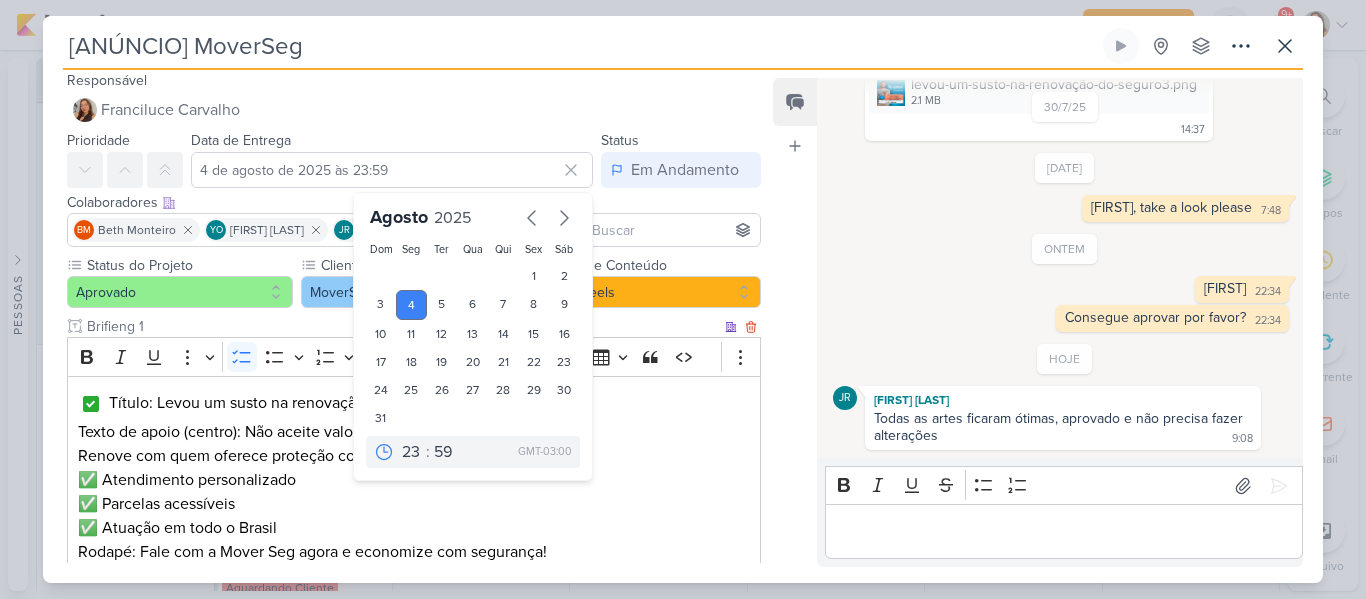 drag, startPoint x: 760, startPoint y: 189, endPoint x: 744, endPoint y: 514, distance: 325.39362 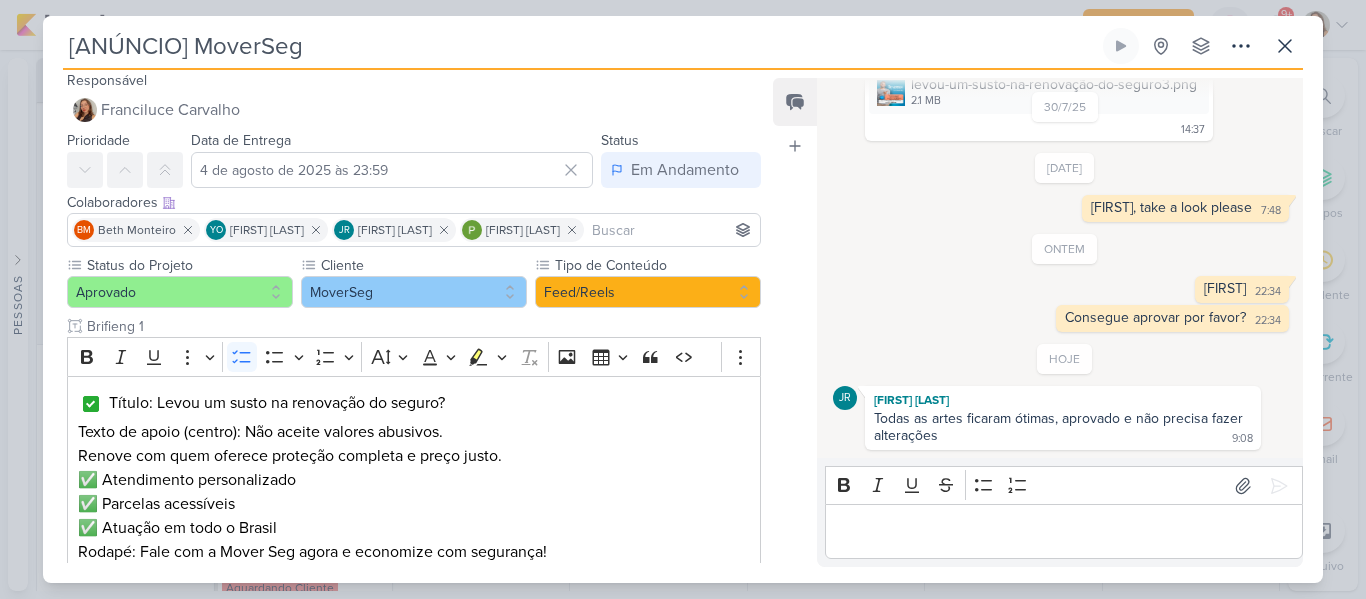 click on "Feed
Atrelar email
Solte o email para atrelar ao kard" at bounding box center [795, 322] 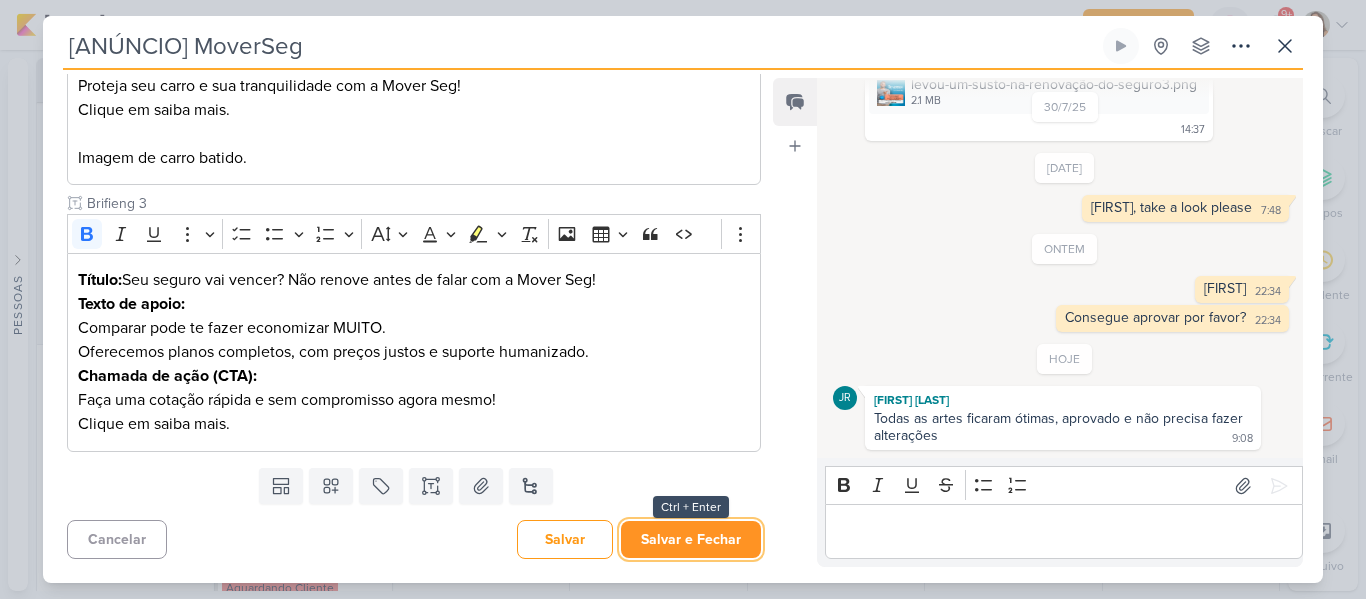 click on "Salvar e Fechar" at bounding box center [691, 539] 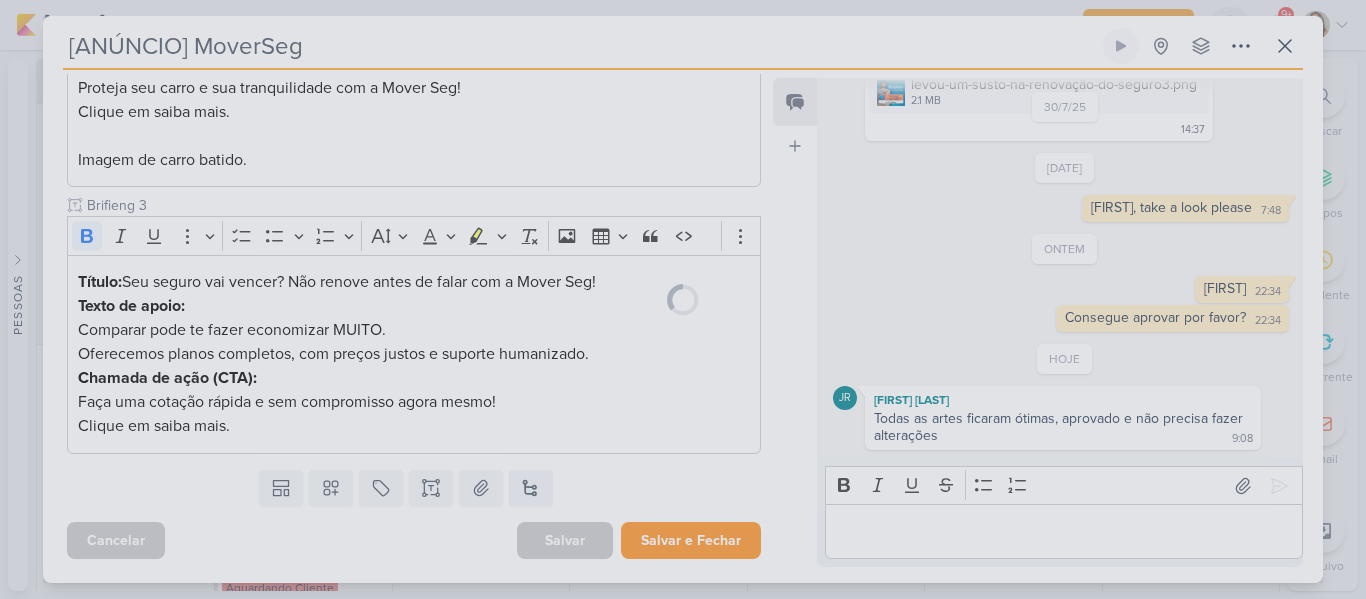 scroll, scrollTop: 1123, scrollLeft: 0, axis: vertical 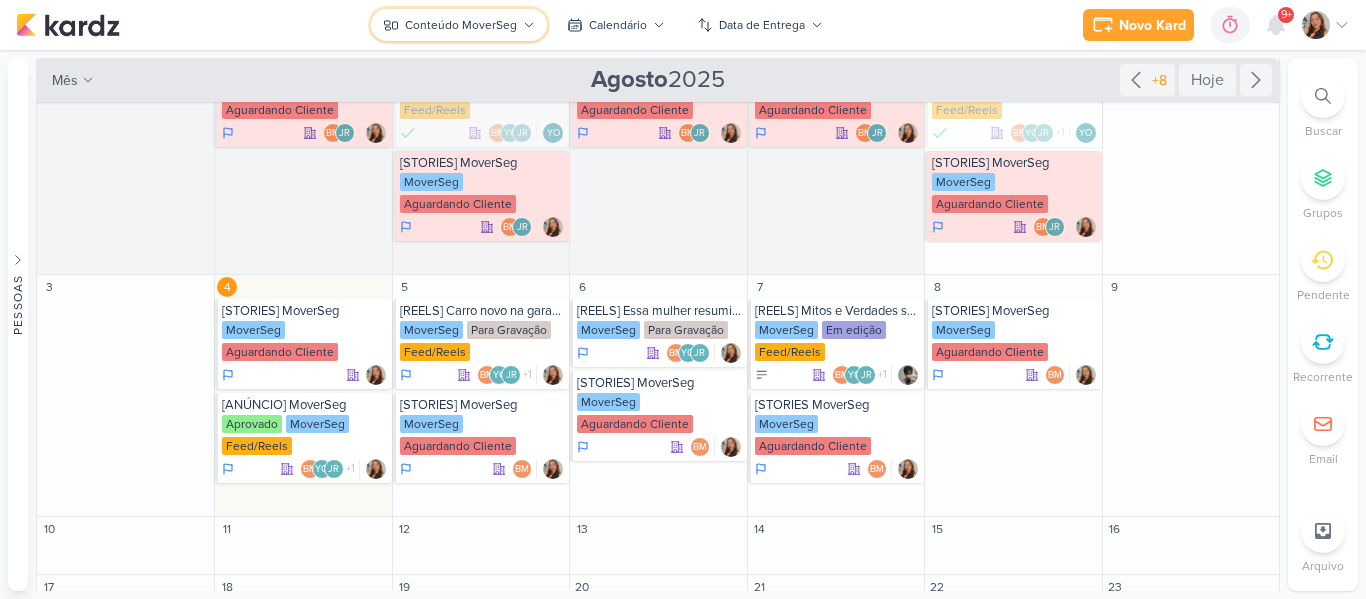 click on "Conteúdo MoverSeg" at bounding box center [459, 25] 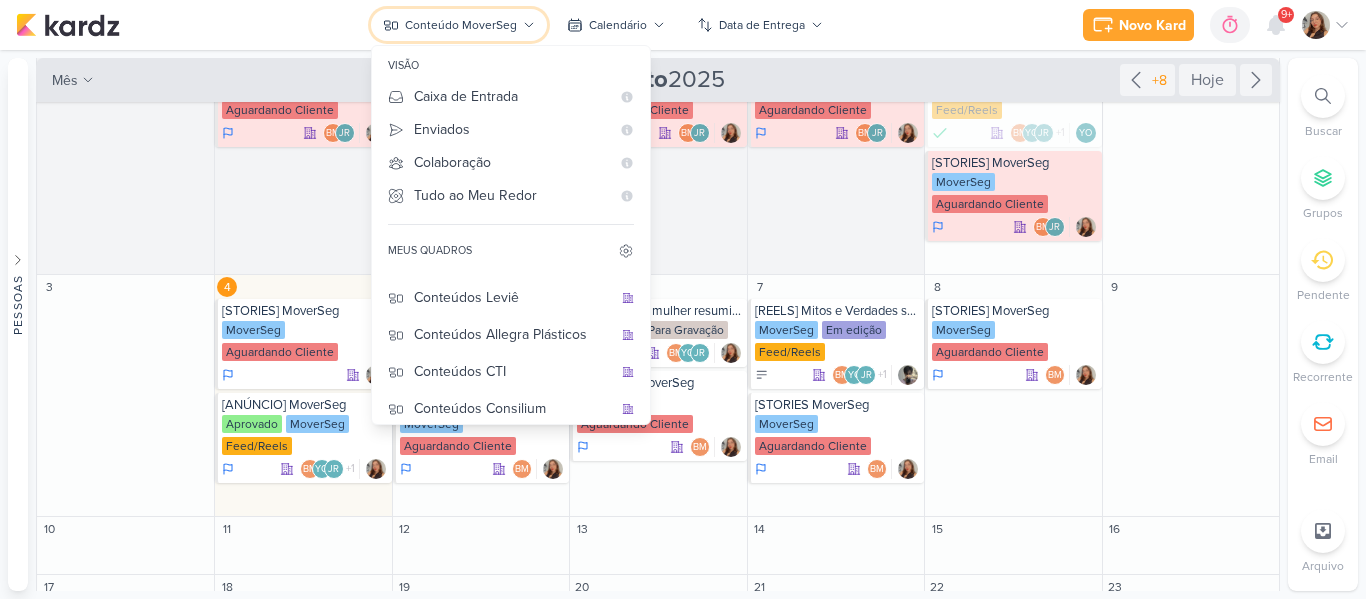 scroll, scrollTop: 0, scrollLeft: 0, axis: both 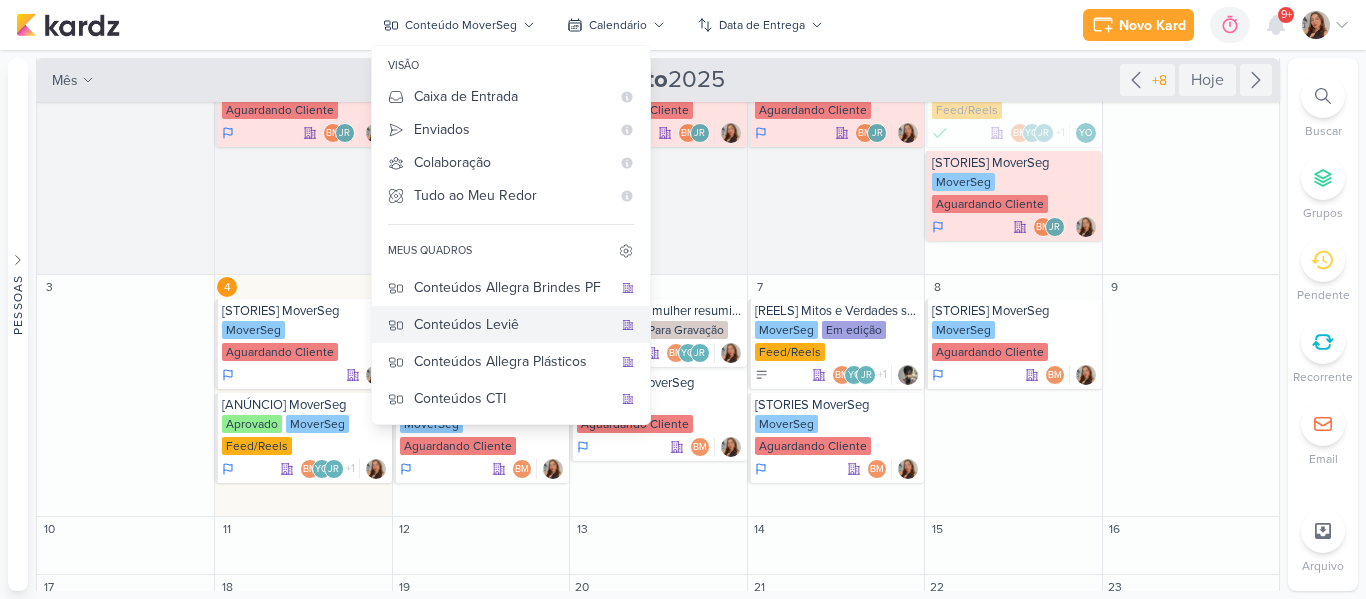 click on "Conteúdos Leviê" at bounding box center [513, 324] 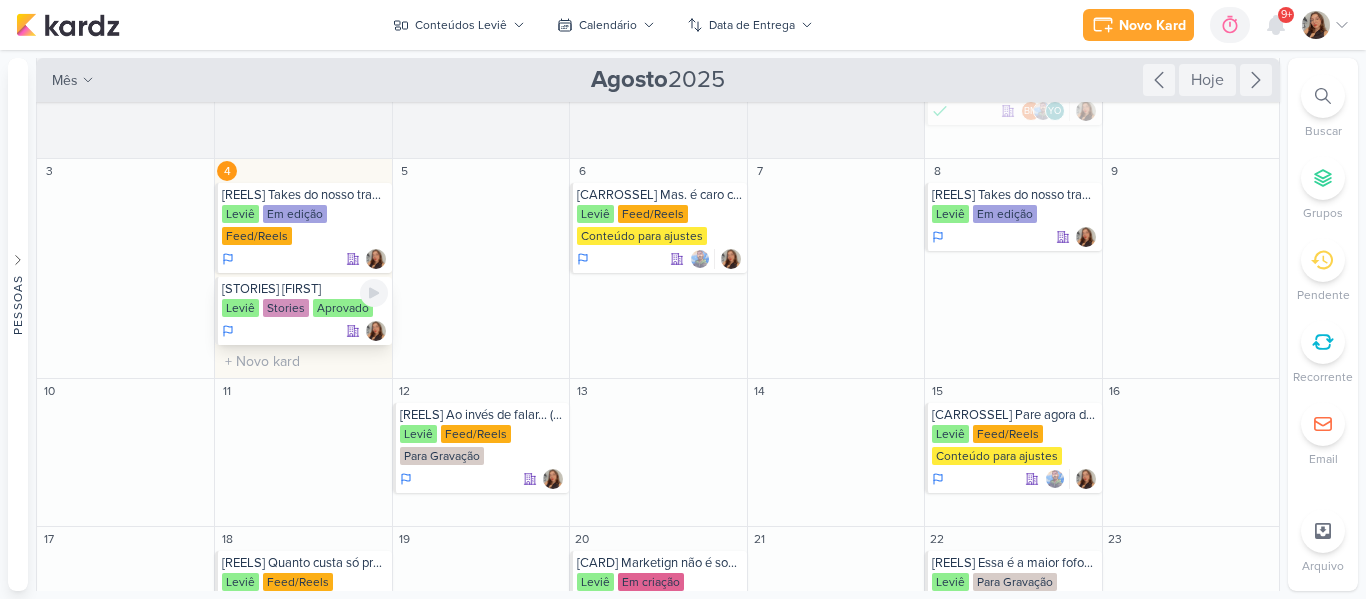 click on "Stories" at bounding box center (286, 308) 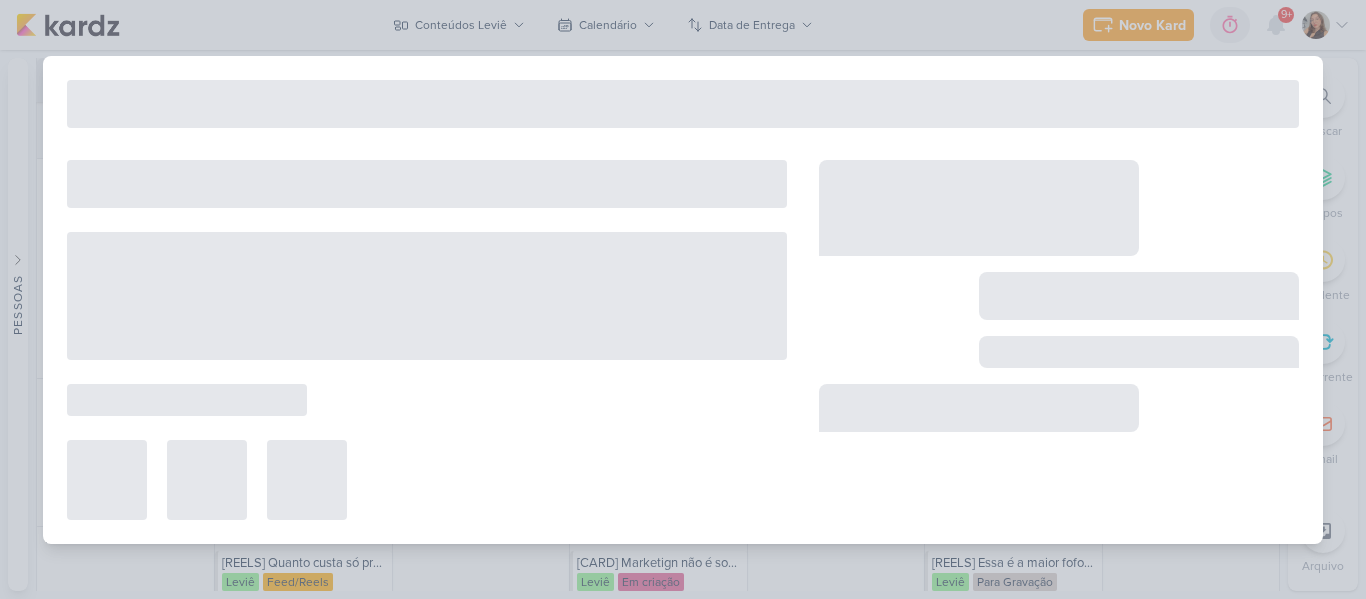 type on "[STORIES] [FIRST]" 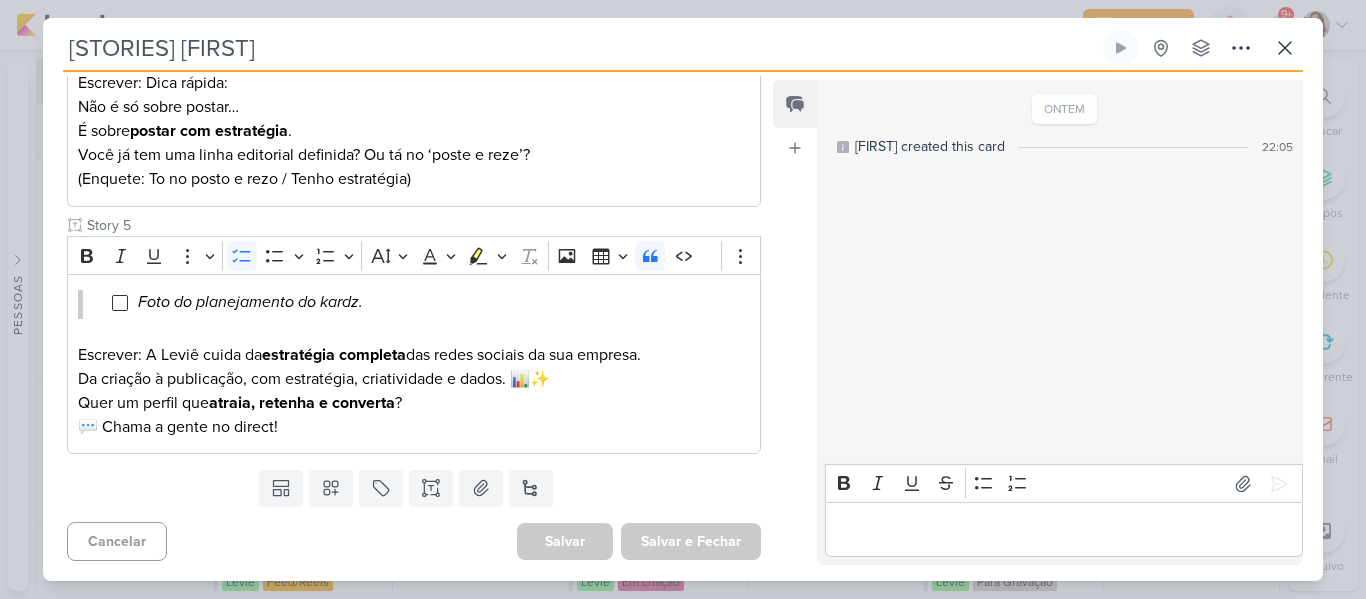 scroll, scrollTop: 7, scrollLeft: 0, axis: vertical 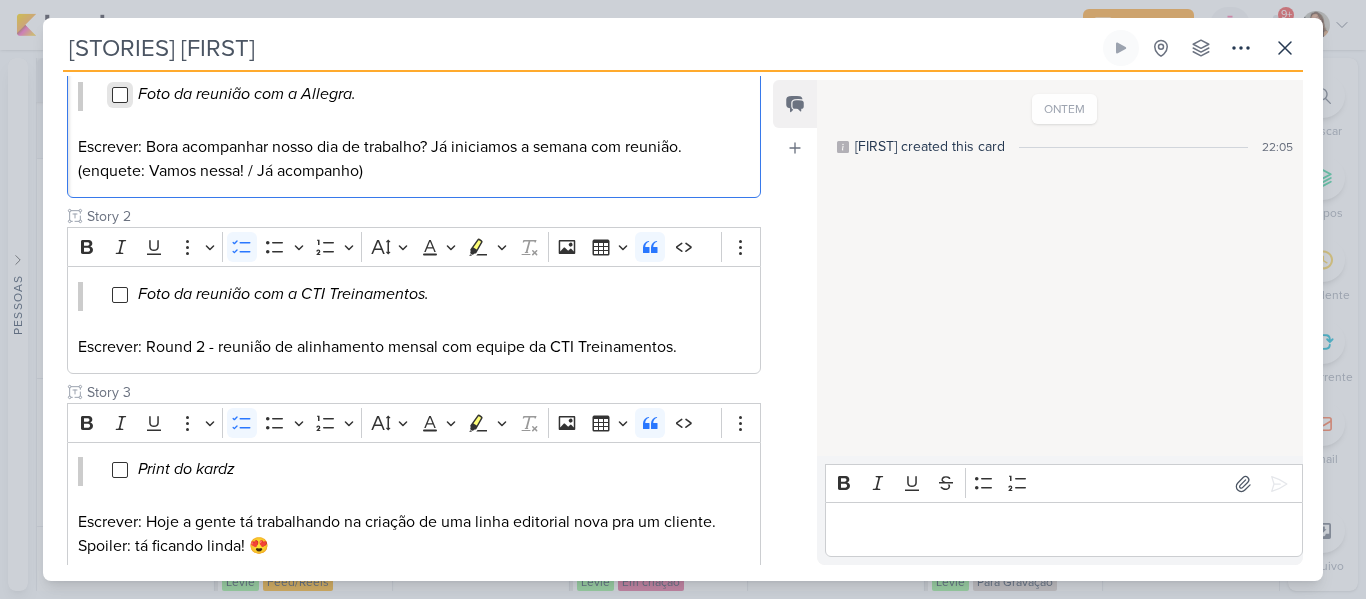 click at bounding box center [120, 95] 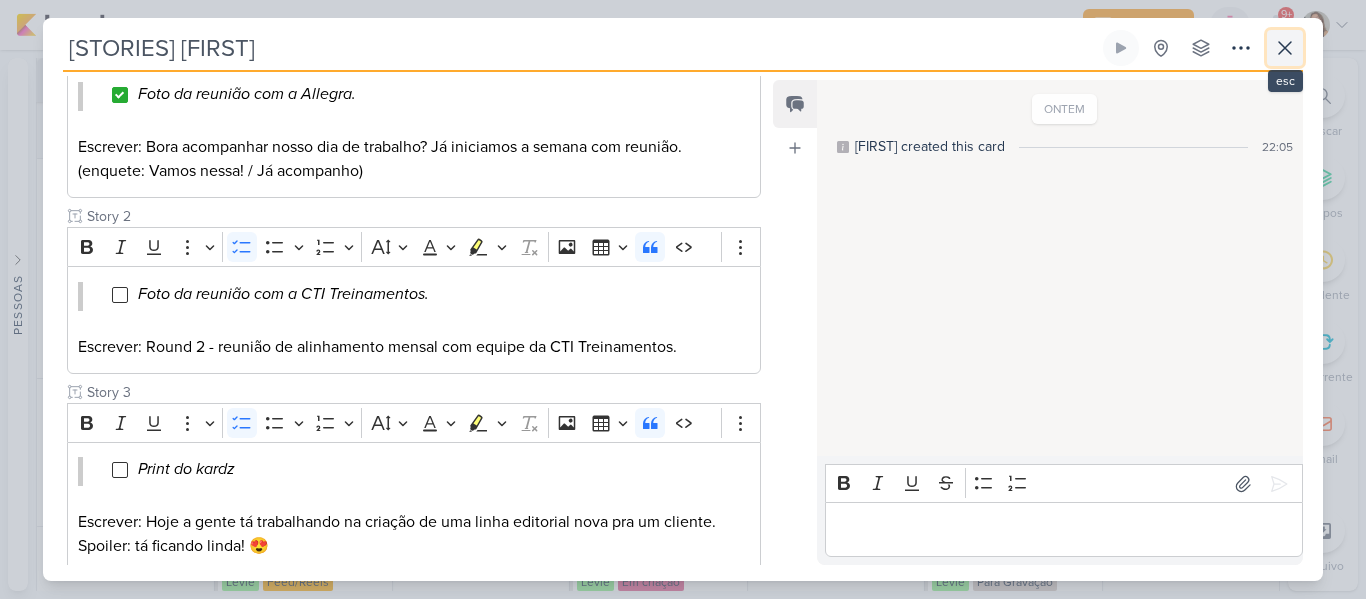 click 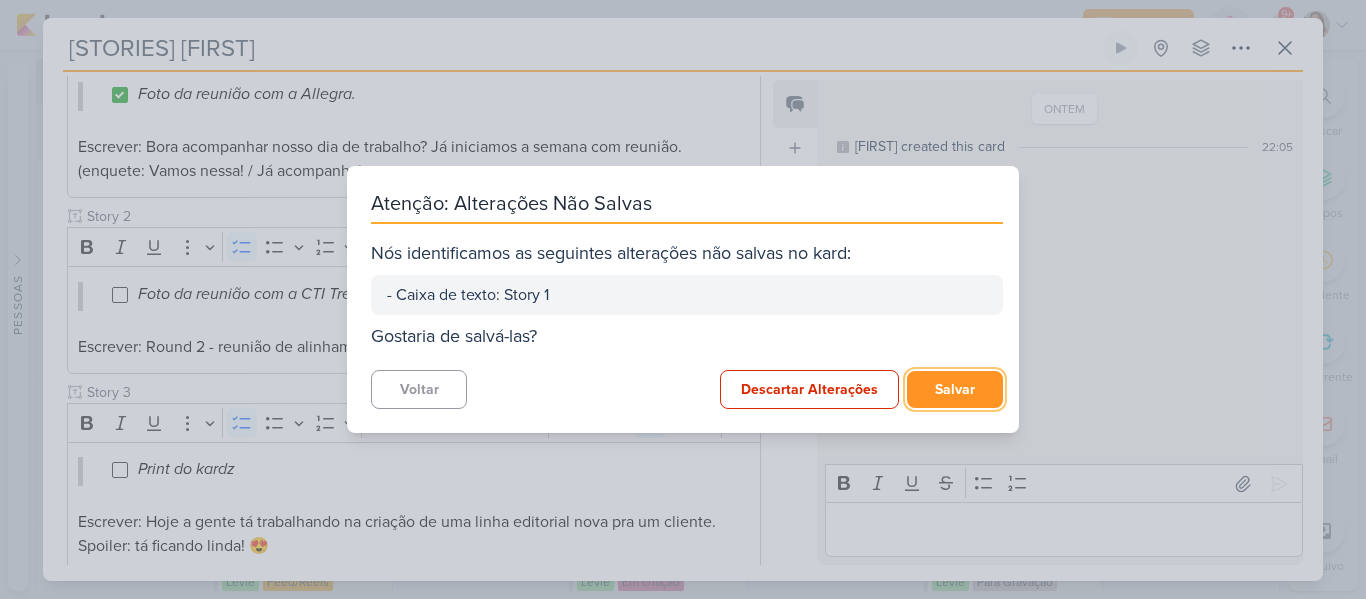 click on "Salvar" at bounding box center (955, 389) 